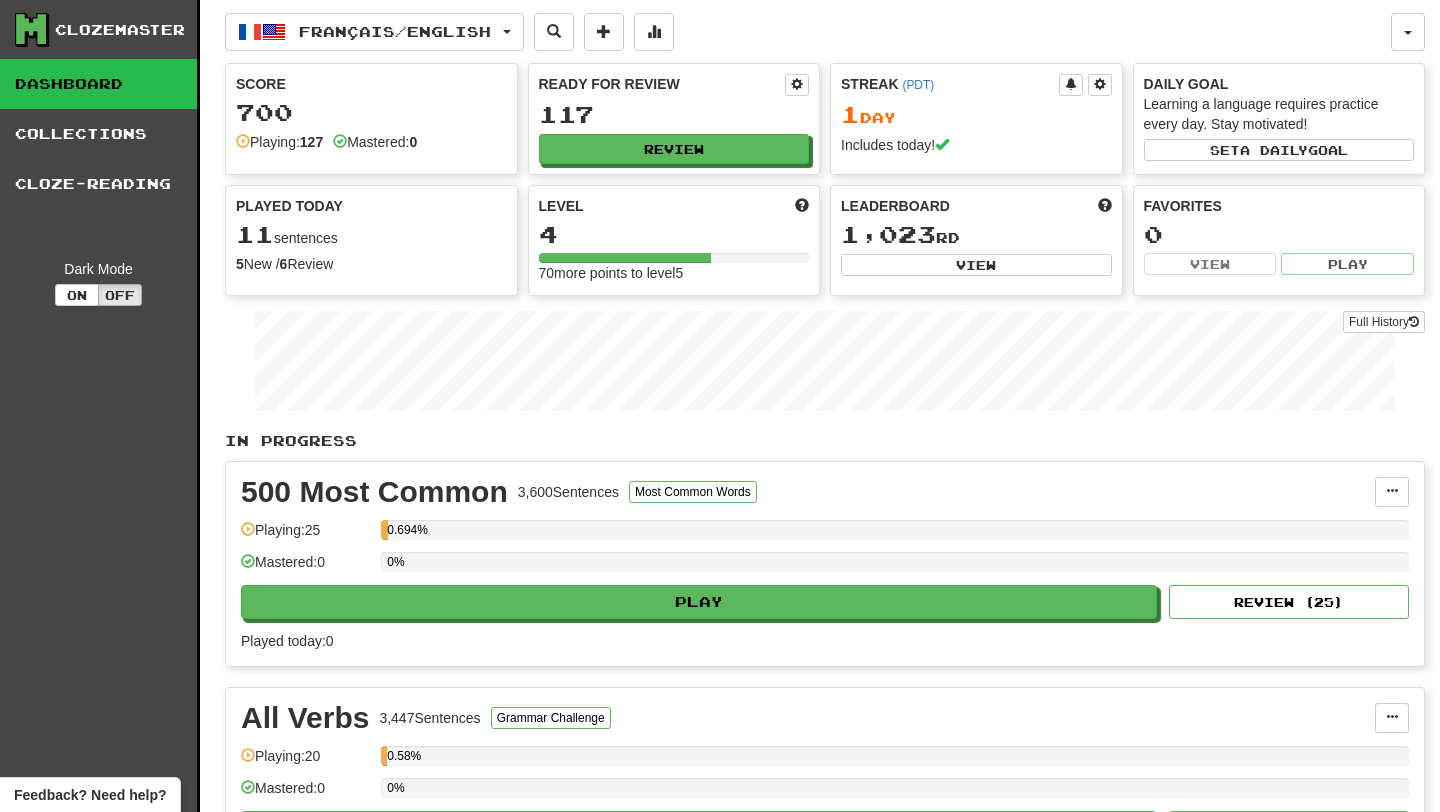 scroll, scrollTop: 0, scrollLeft: 0, axis: both 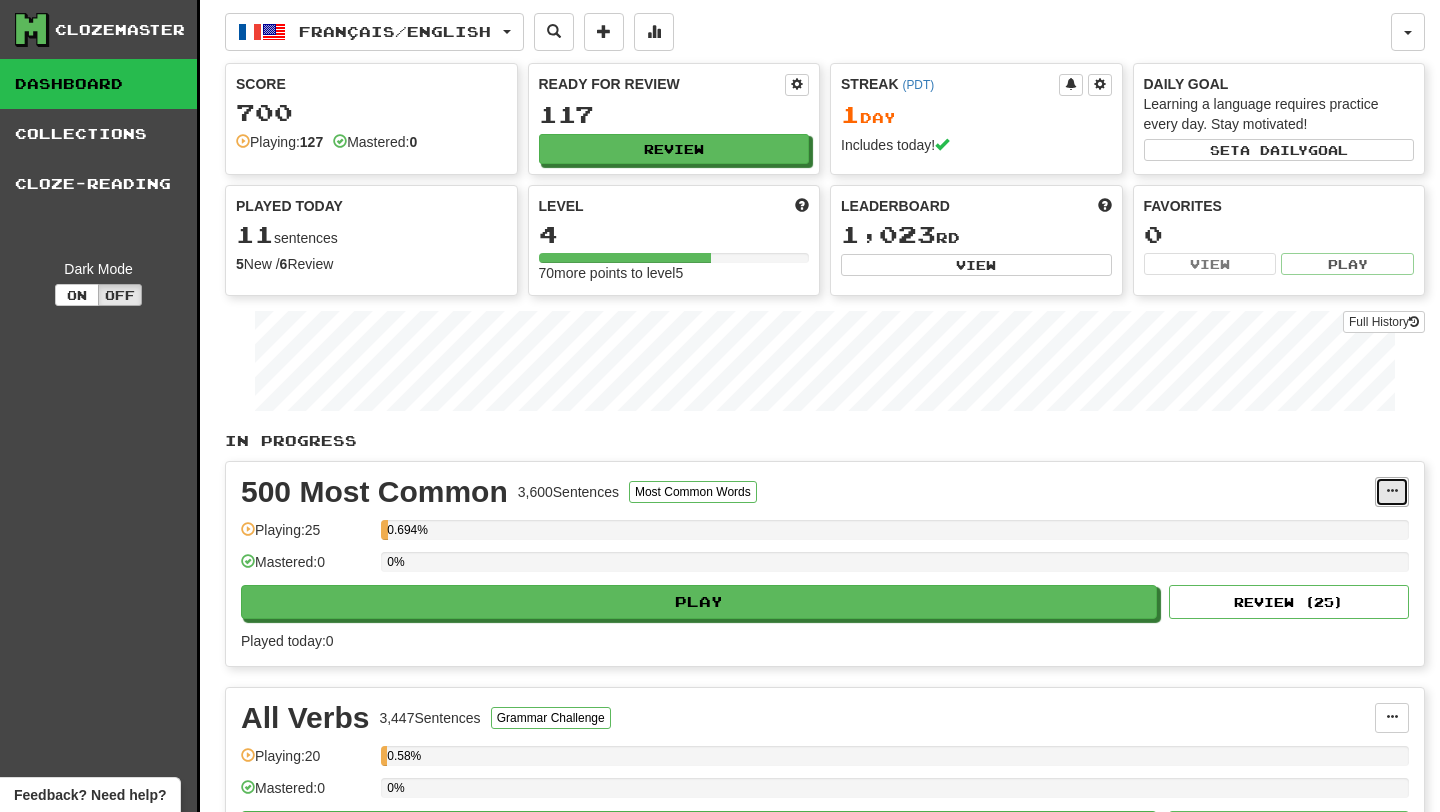 click at bounding box center (1392, 491) 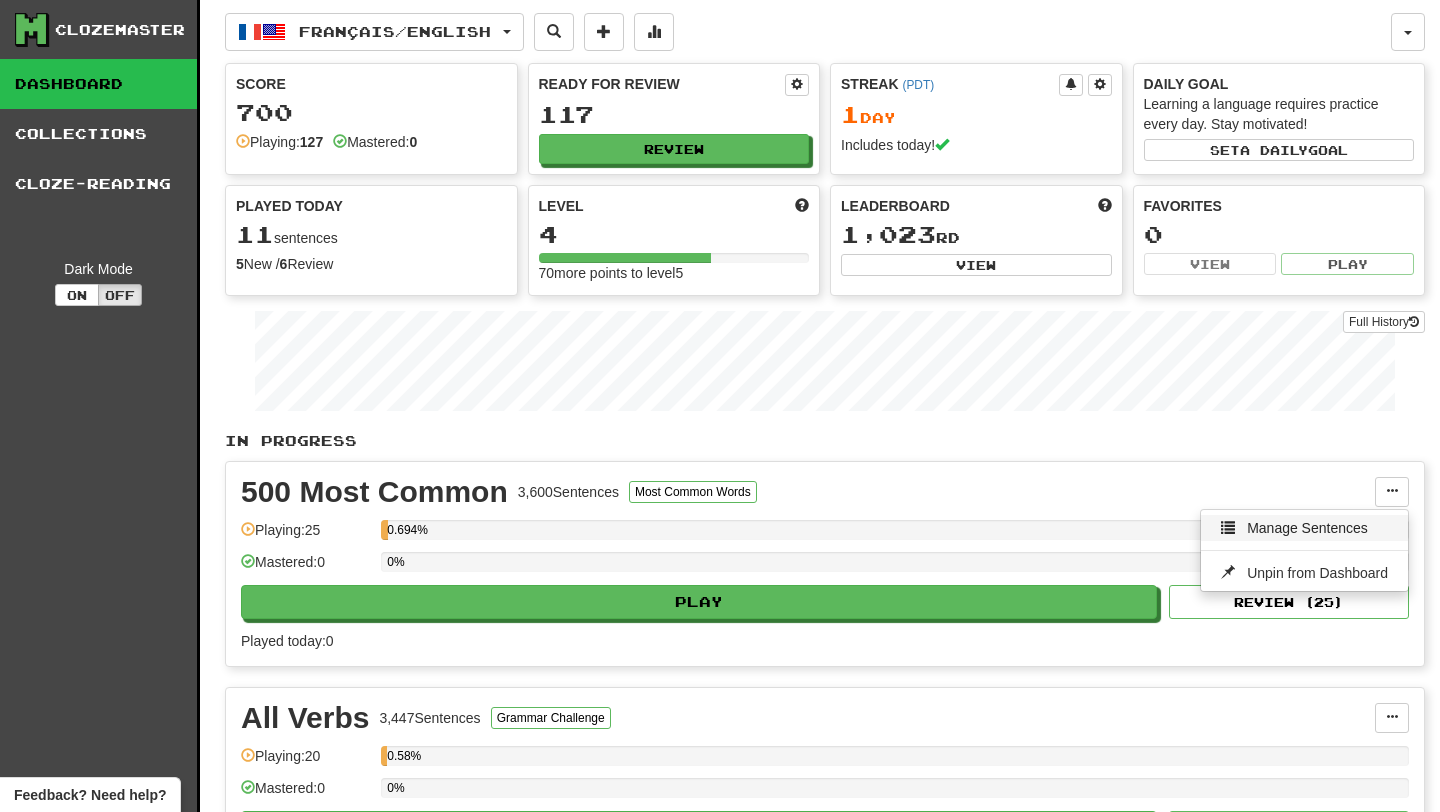 click on "Manage Sentences" at bounding box center (1304, 528) 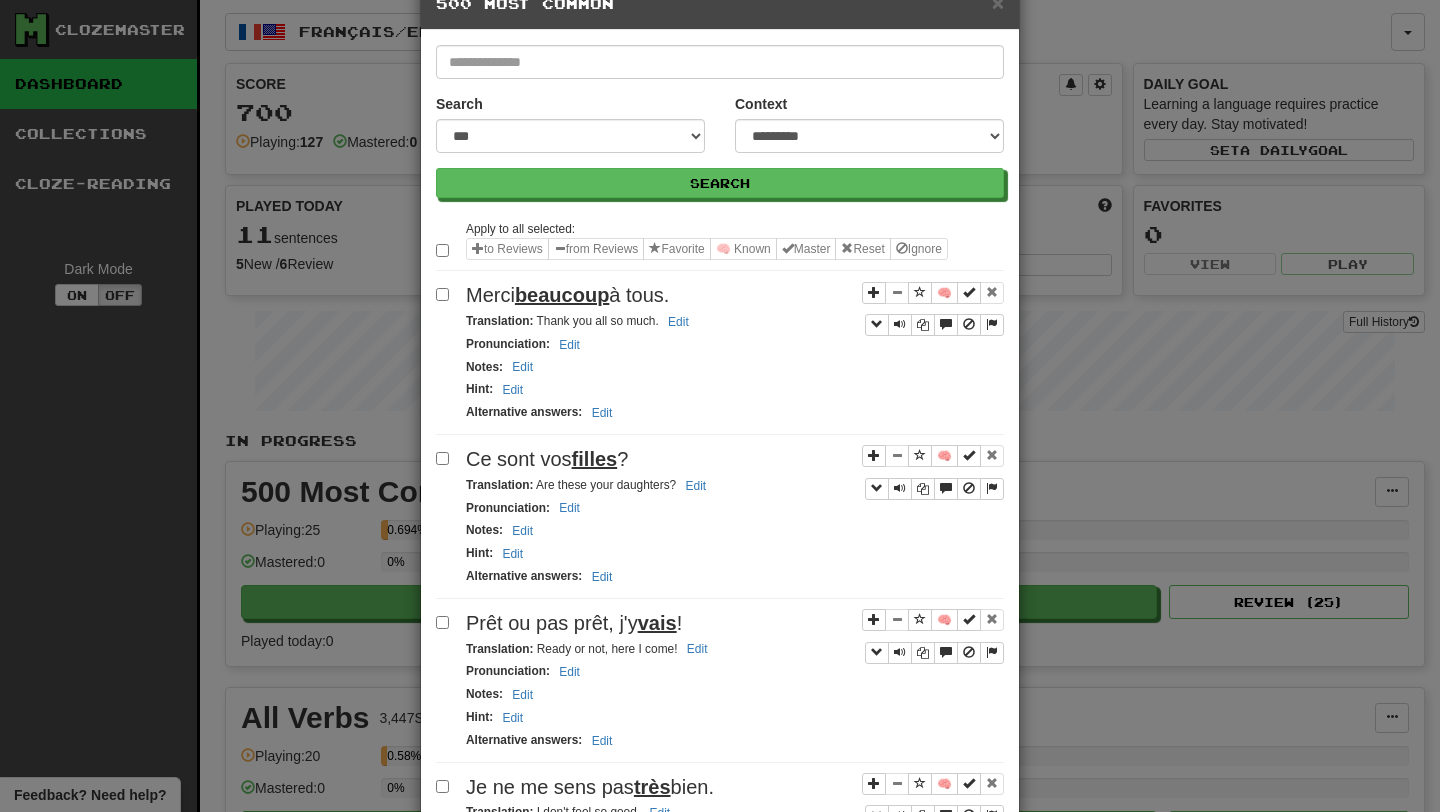 scroll, scrollTop: 48, scrollLeft: 0, axis: vertical 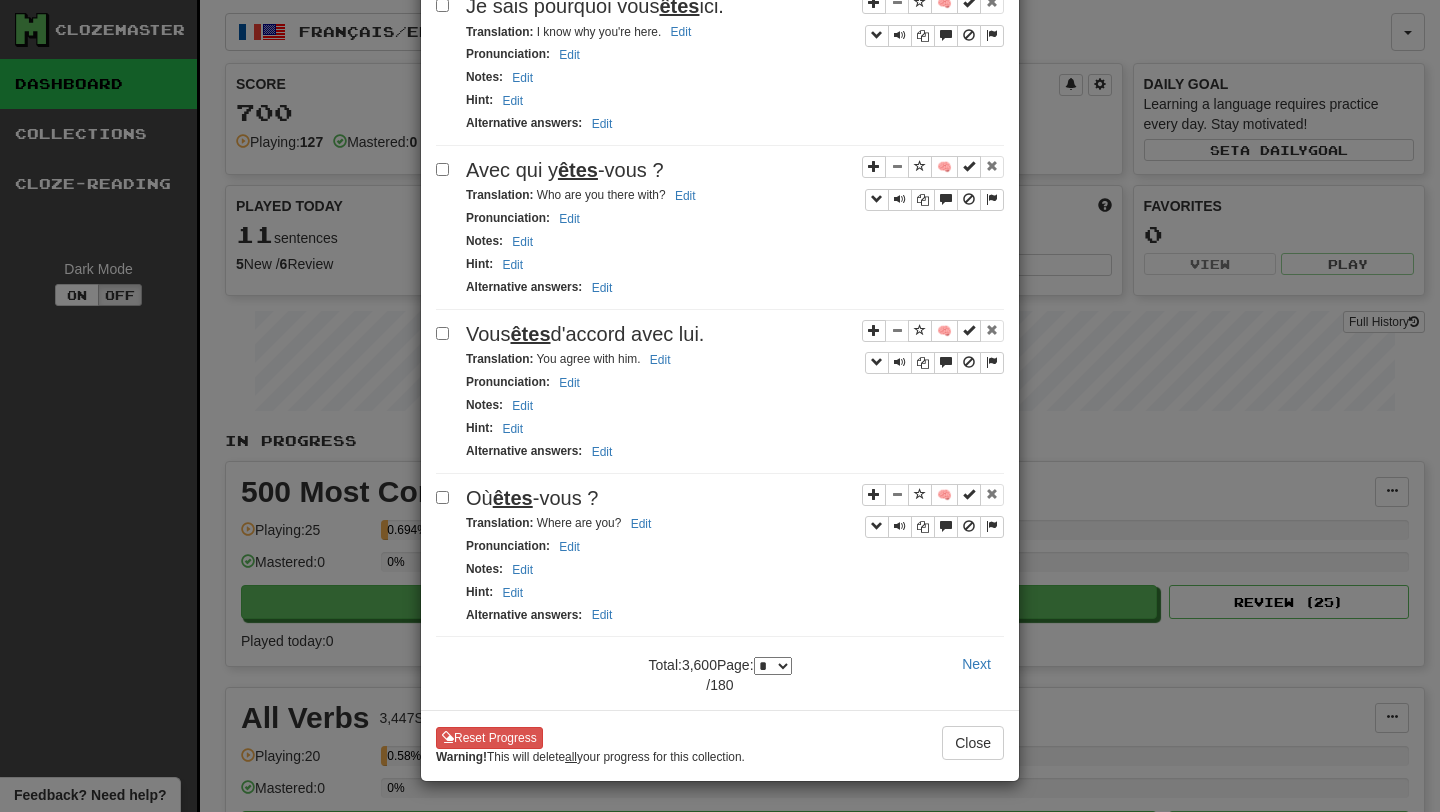click on "* * * * * * * * * ** ** ** ** ** ** ** ** ** ** ** ** ** ** ** ** ** ** ** ** ** ** ** ** ** ** ** ** ** ** ** ** ** ** ** ** ** ** ** ** ** ** ** ** ** ** ** ** ** ** ** ** ** ** ** ** ** ** ** ** ** ** ** ** ** ** ** ** ** ** ** ** ** ** ** ** ** ** ** ** ** ** ** ** ** ** ** ** ** ** *** *** *** *** *** *** *** *** *** *** *** *** *** *** *** *** *** *** *** *** *** *** *** *** *** *** *** *** *** *** *** *** *** *** *** *** *** *** *** *** *** *** *** *** *** *** *** *** *** *** *** *** *** *** *** *** *** *** *** *** *** *** *** *** *** *** *** *** *** *** *** *** *** *** *** *** *** *** *** *** ***" at bounding box center [773, 666] 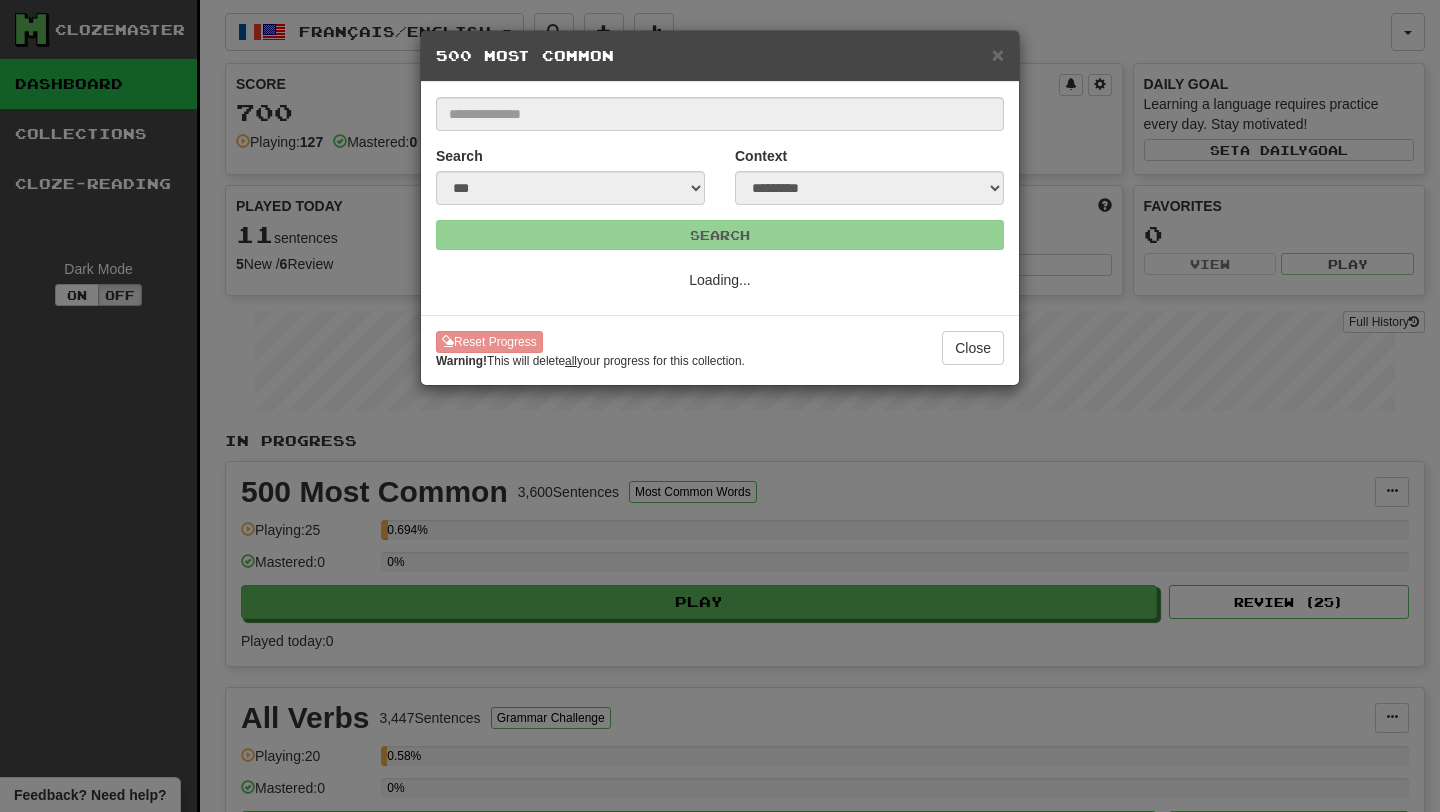 select on "*" 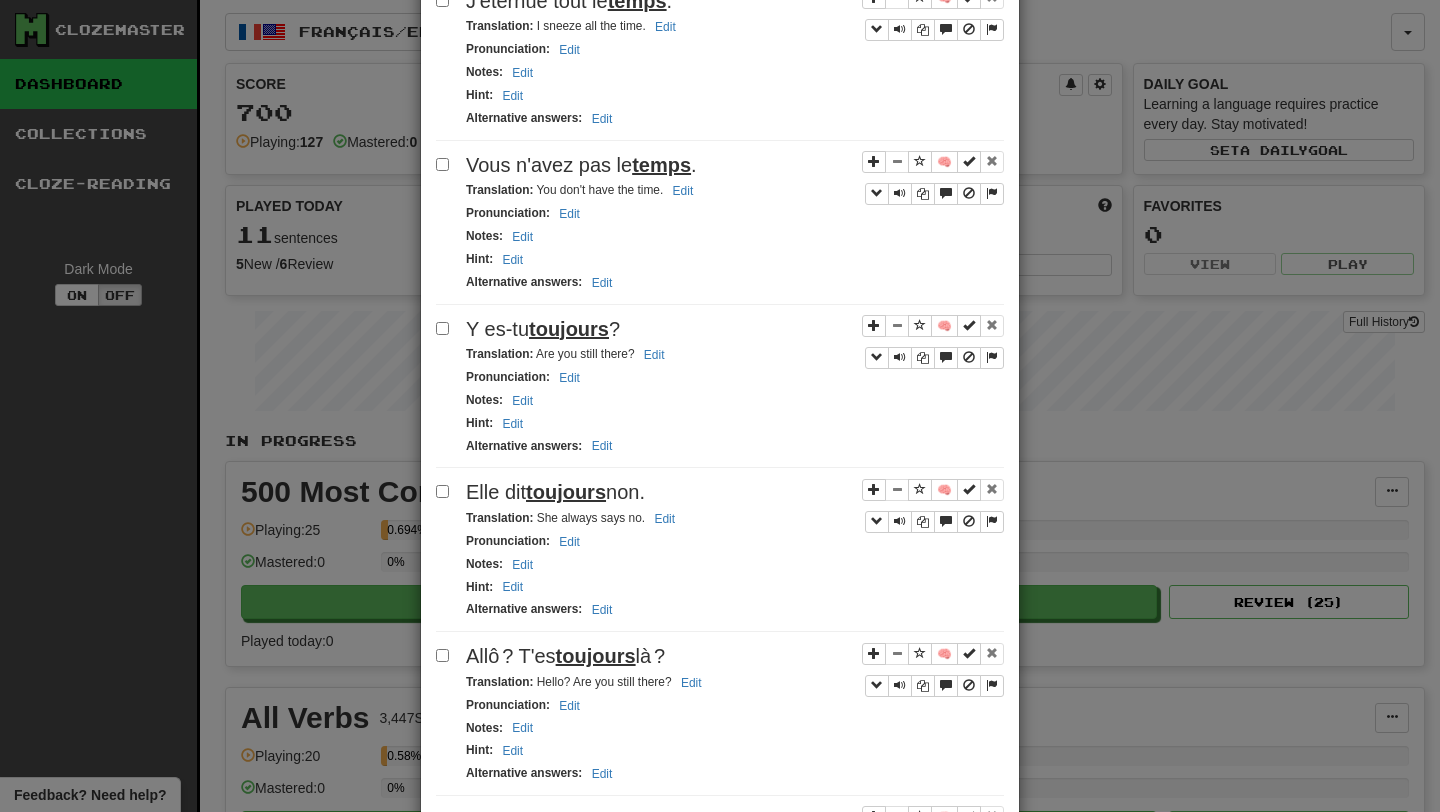 scroll, scrollTop: 2998, scrollLeft: 0, axis: vertical 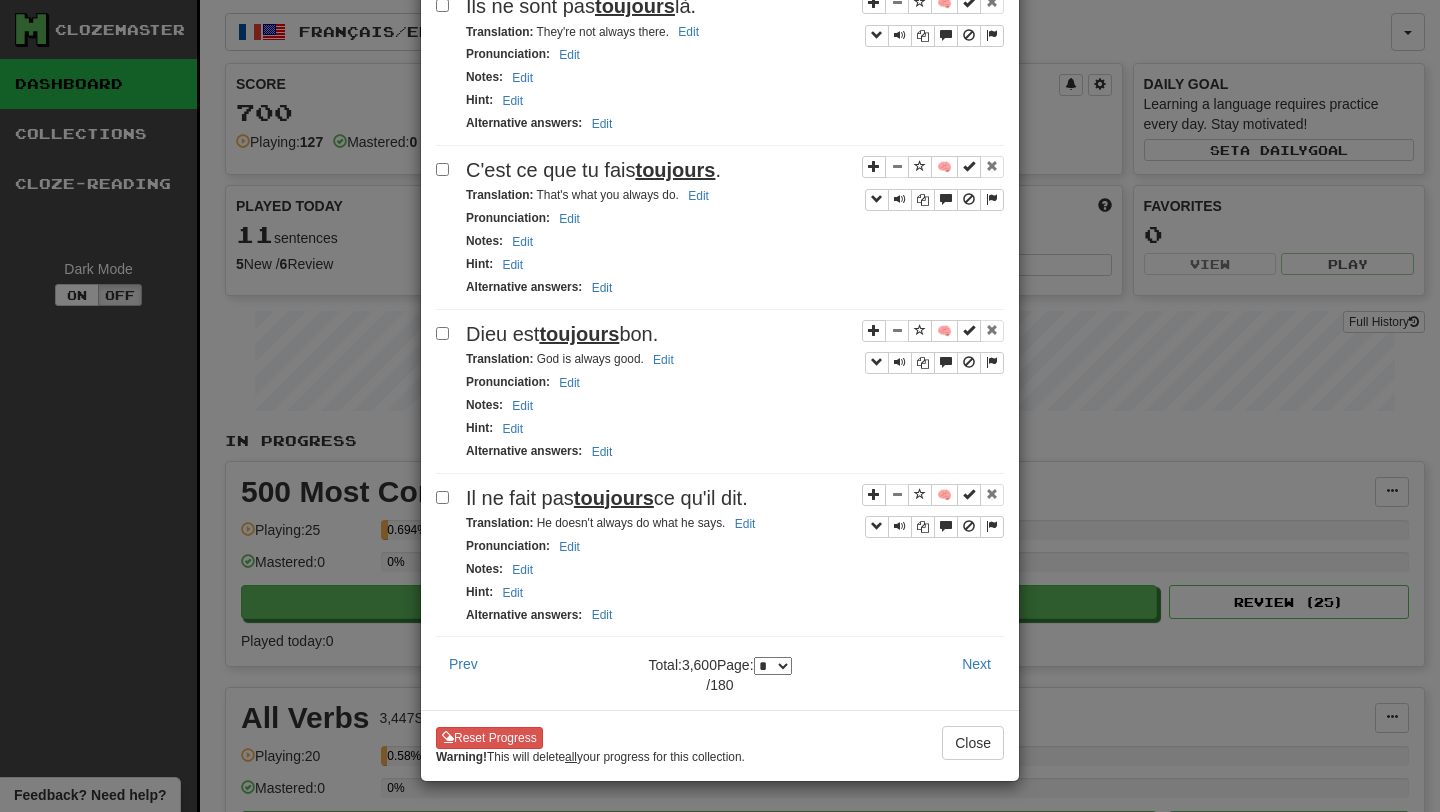 click on "* * * * * * * * * ** ** ** ** ** ** ** ** ** ** ** ** ** ** ** ** ** ** ** ** ** ** ** ** ** ** ** ** ** ** ** ** ** ** ** ** ** ** ** ** ** ** ** ** ** ** ** ** ** ** ** ** ** ** ** ** ** ** ** ** ** ** ** ** ** ** ** ** ** ** ** ** ** ** ** ** ** ** ** ** ** ** ** ** ** ** ** ** ** ** *** *** *** *** *** *** *** *** *** *** *** *** *** *** *** *** *** *** *** *** *** *** *** *** *** *** *** *** *** *** *** *** *** *** *** *** *** *** *** *** *** *** *** *** *** *** *** *** *** *** *** *** *** *** *** *** *** *** *** *** *** *** *** *** *** *** *** *** *** *** *** *** *** *** *** *** *** *** *** *** ***" at bounding box center (773, 666) 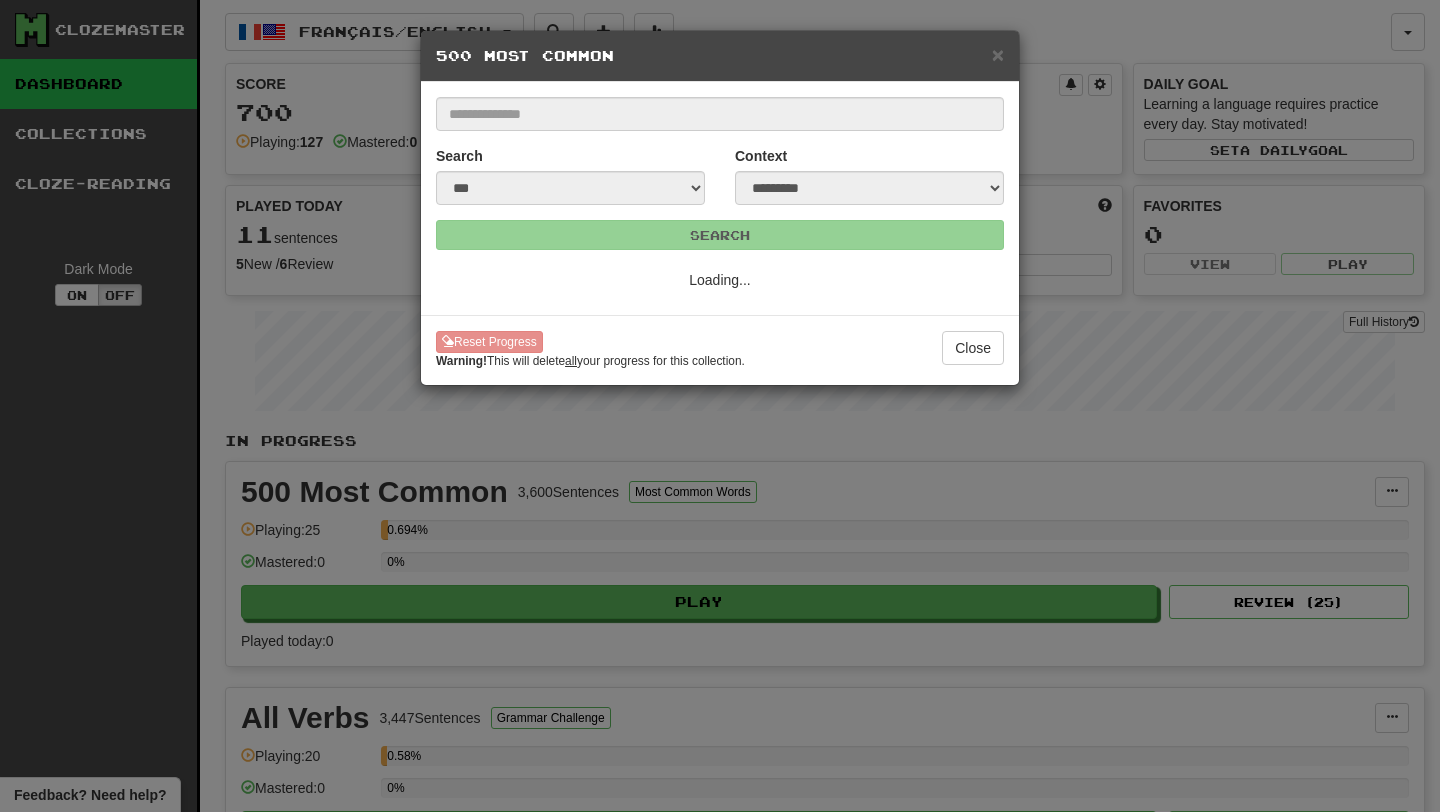 scroll, scrollTop: 0, scrollLeft: 0, axis: both 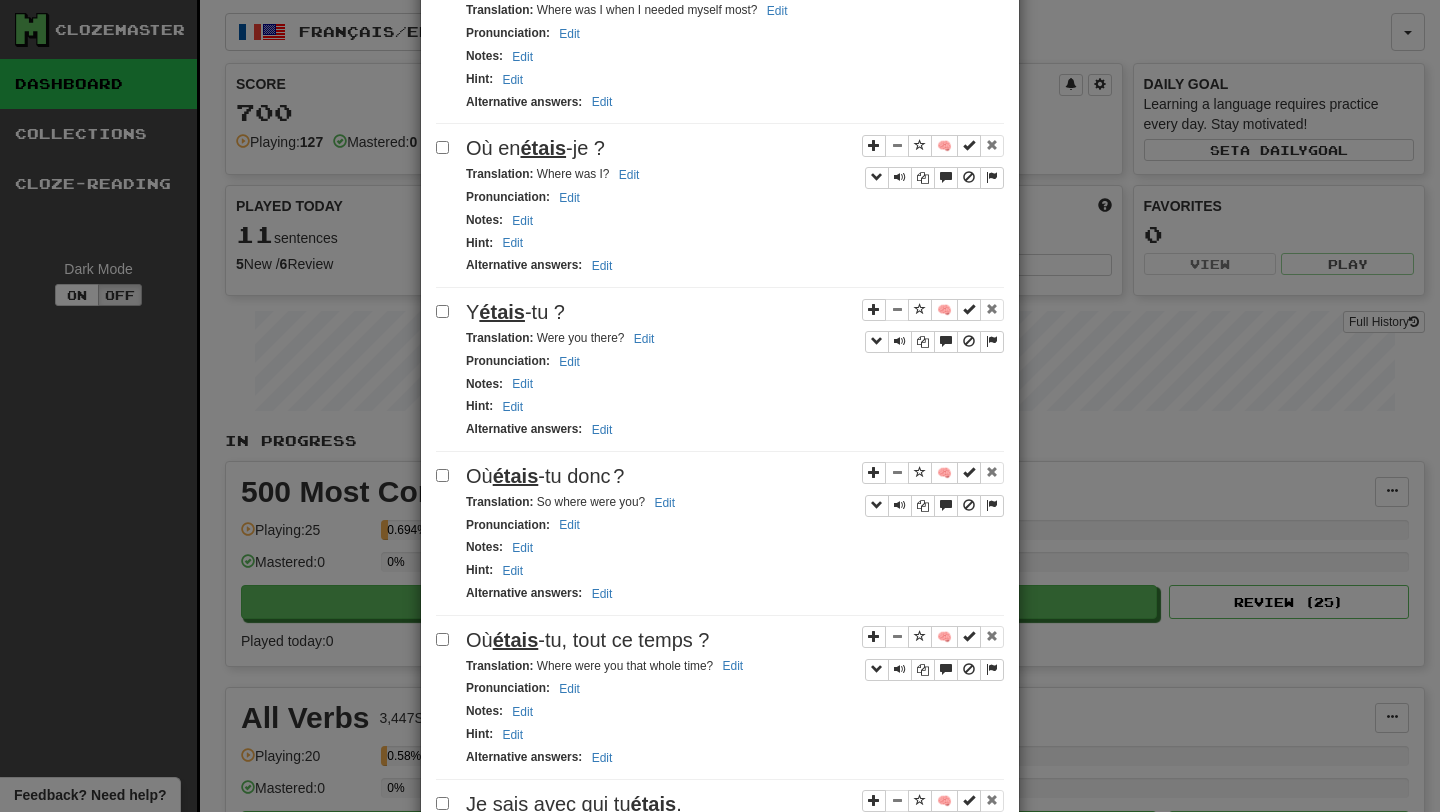 click on "**********" at bounding box center (720, 406) 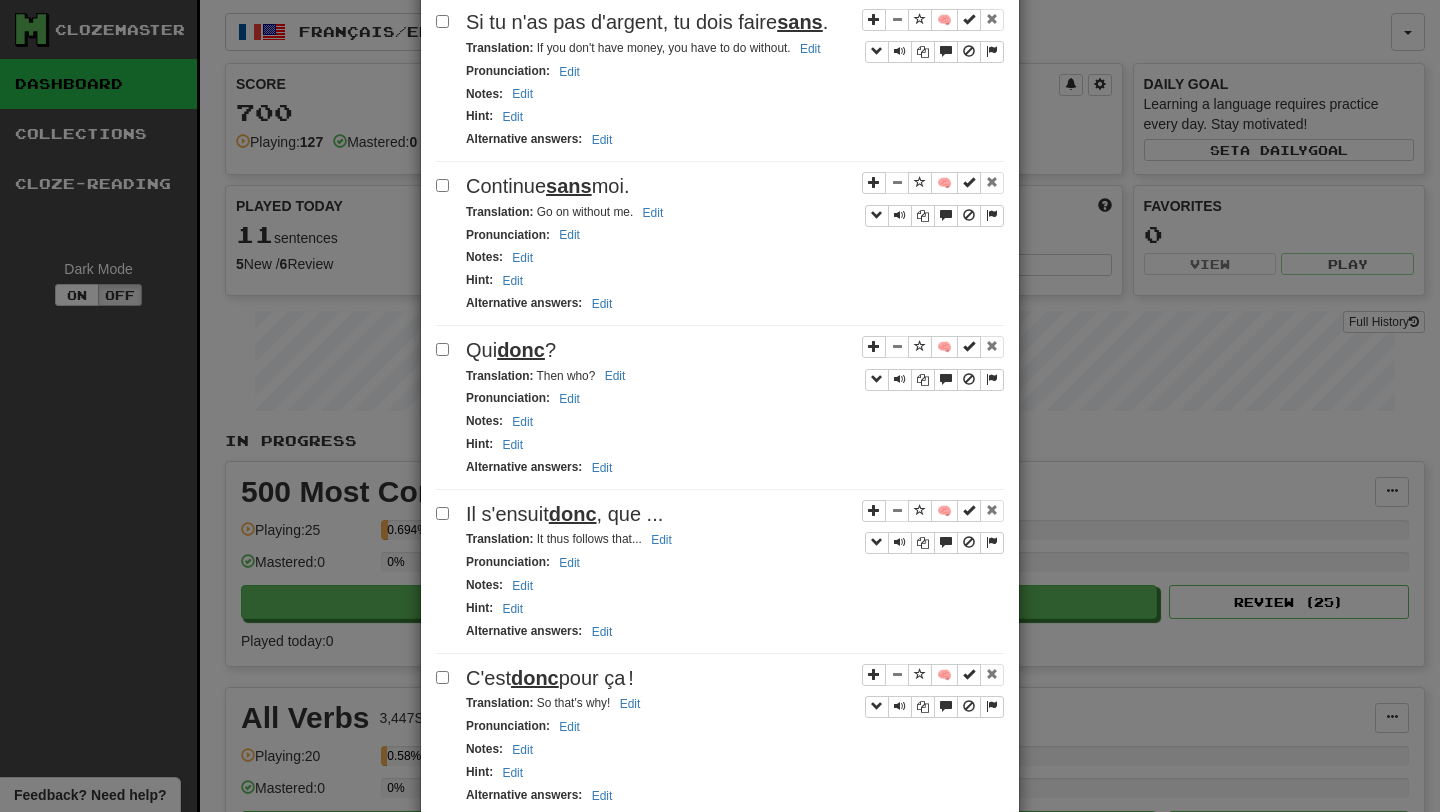 scroll, scrollTop: 0, scrollLeft: 0, axis: both 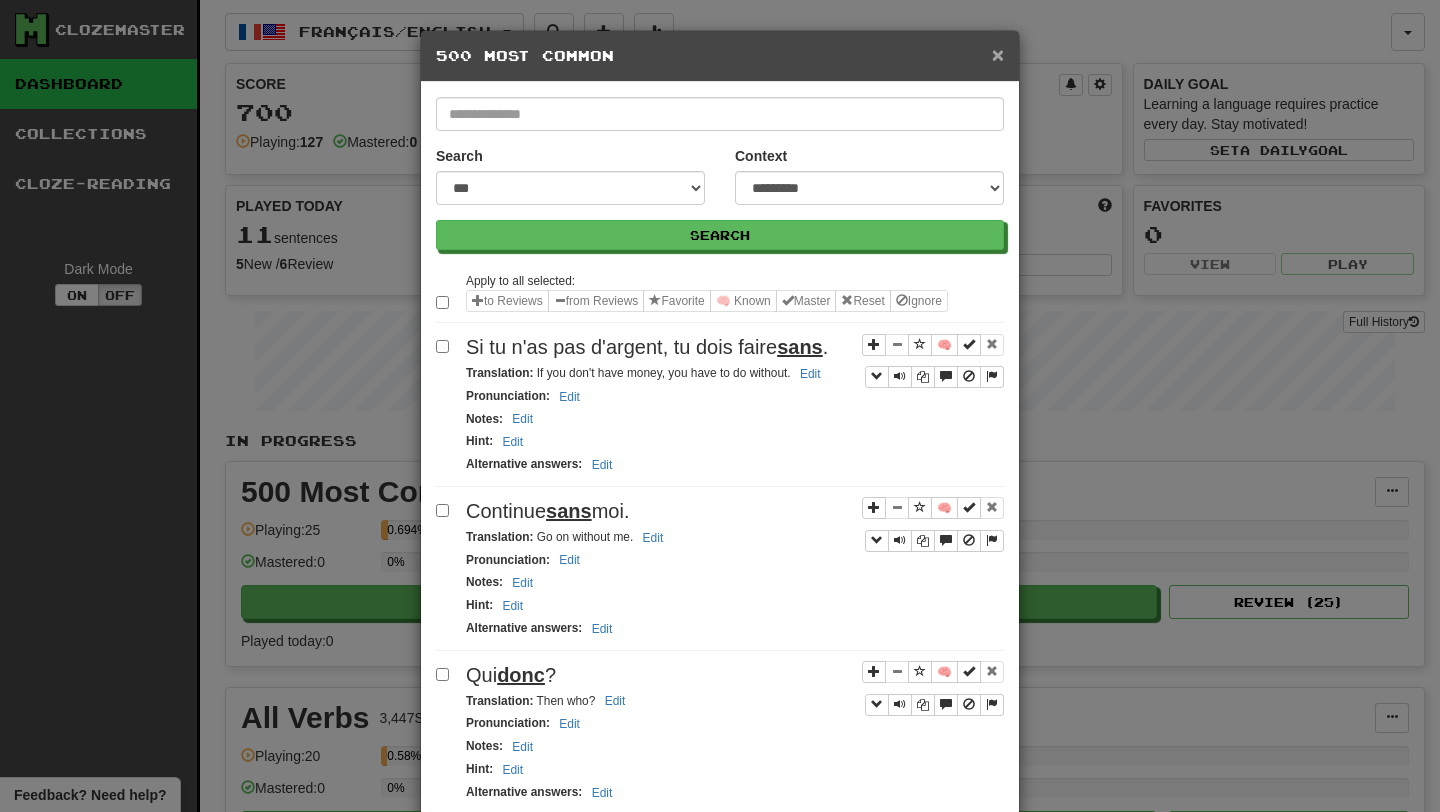 click on "×" at bounding box center [998, 54] 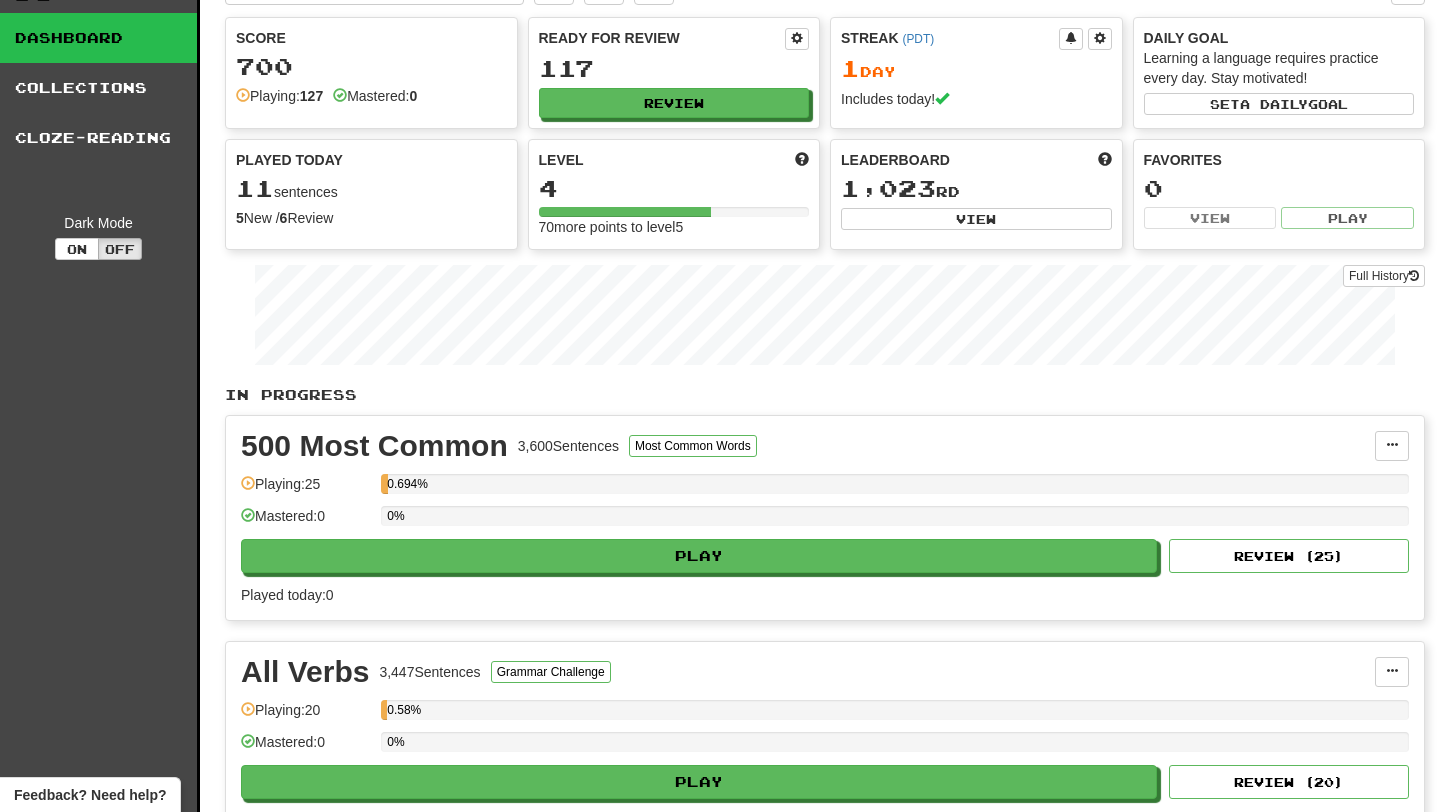 scroll, scrollTop: 47, scrollLeft: 0, axis: vertical 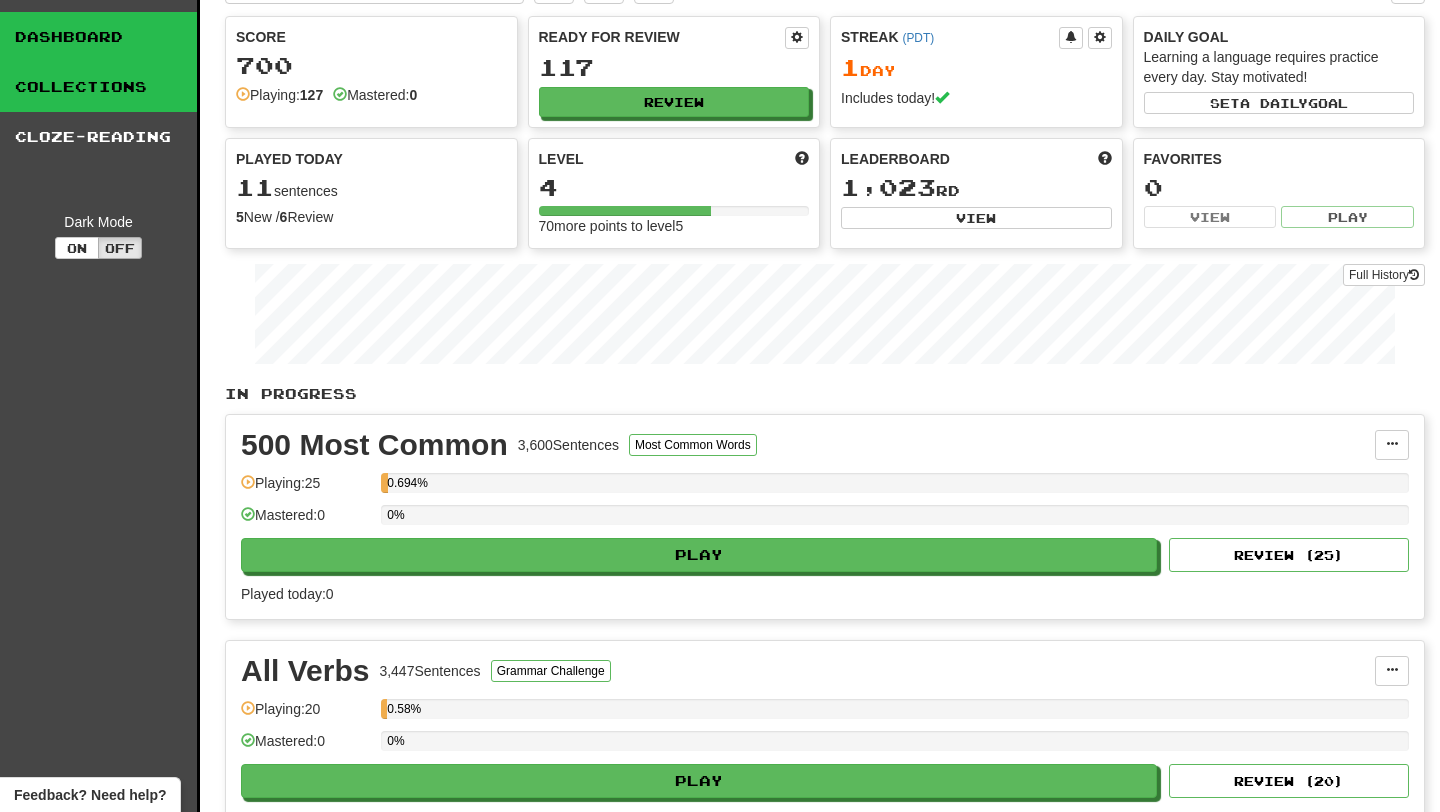 click on "Collections" at bounding box center [98, 87] 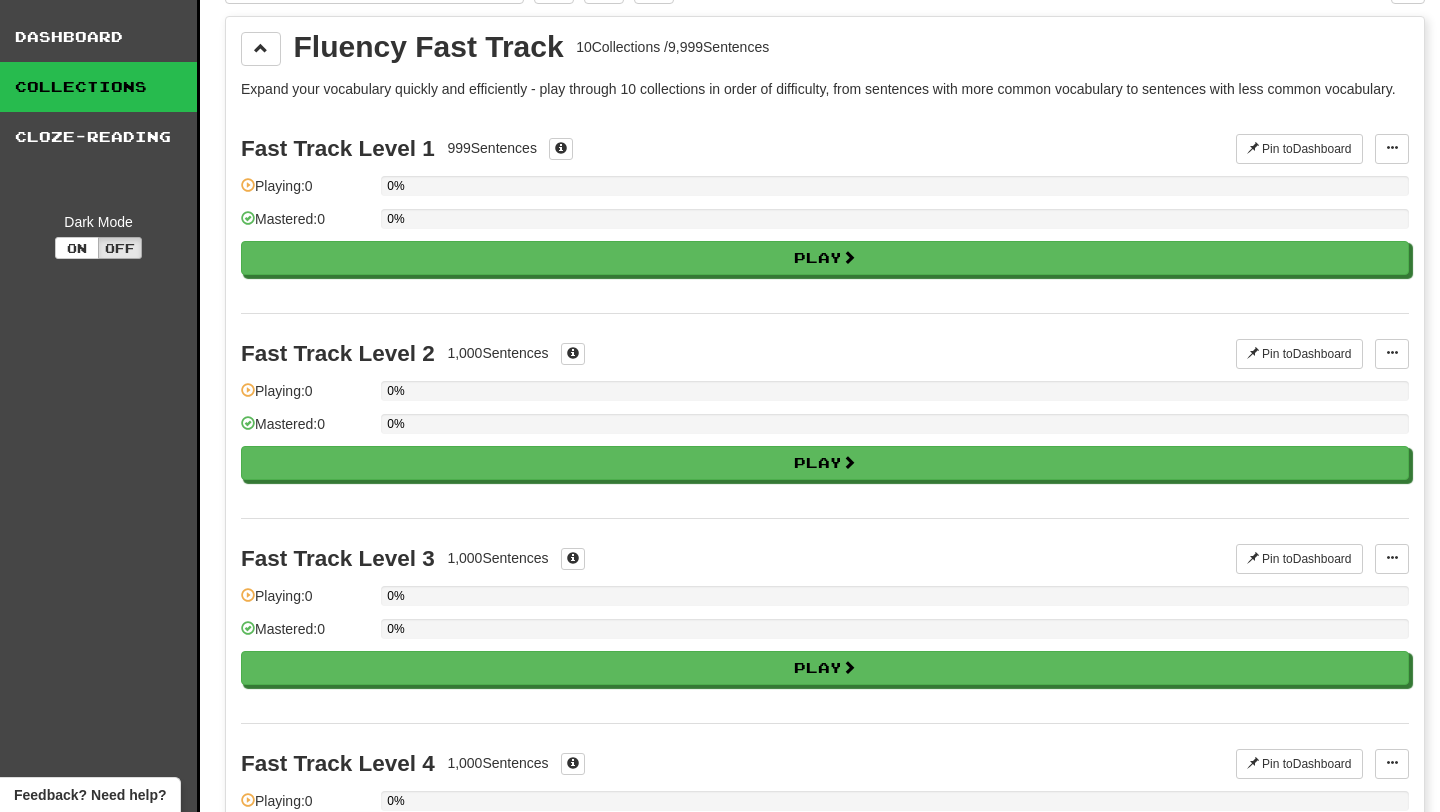 scroll, scrollTop: 0, scrollLeft: 0, axis: both 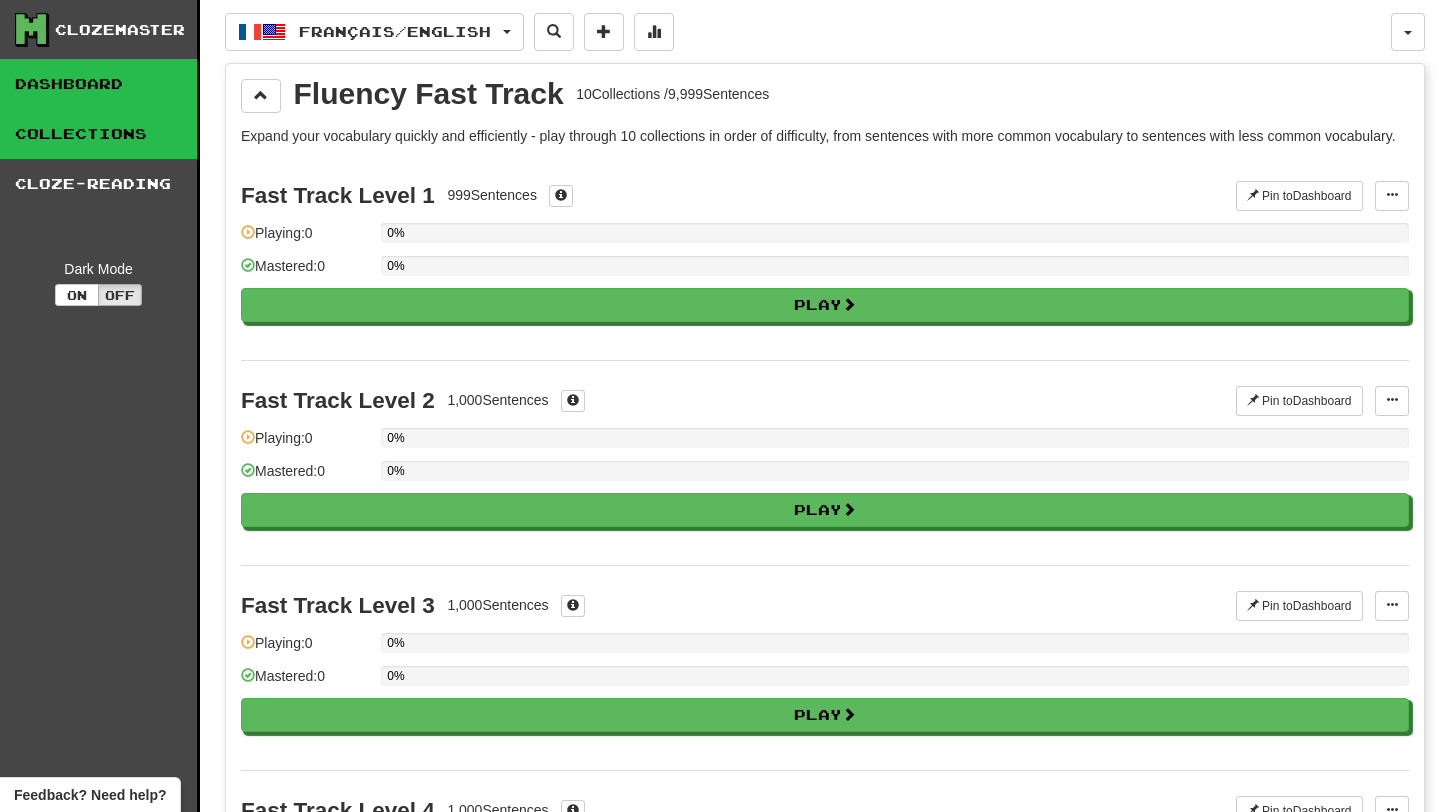 click on "Dashboard" at bounding box center (98, 84) 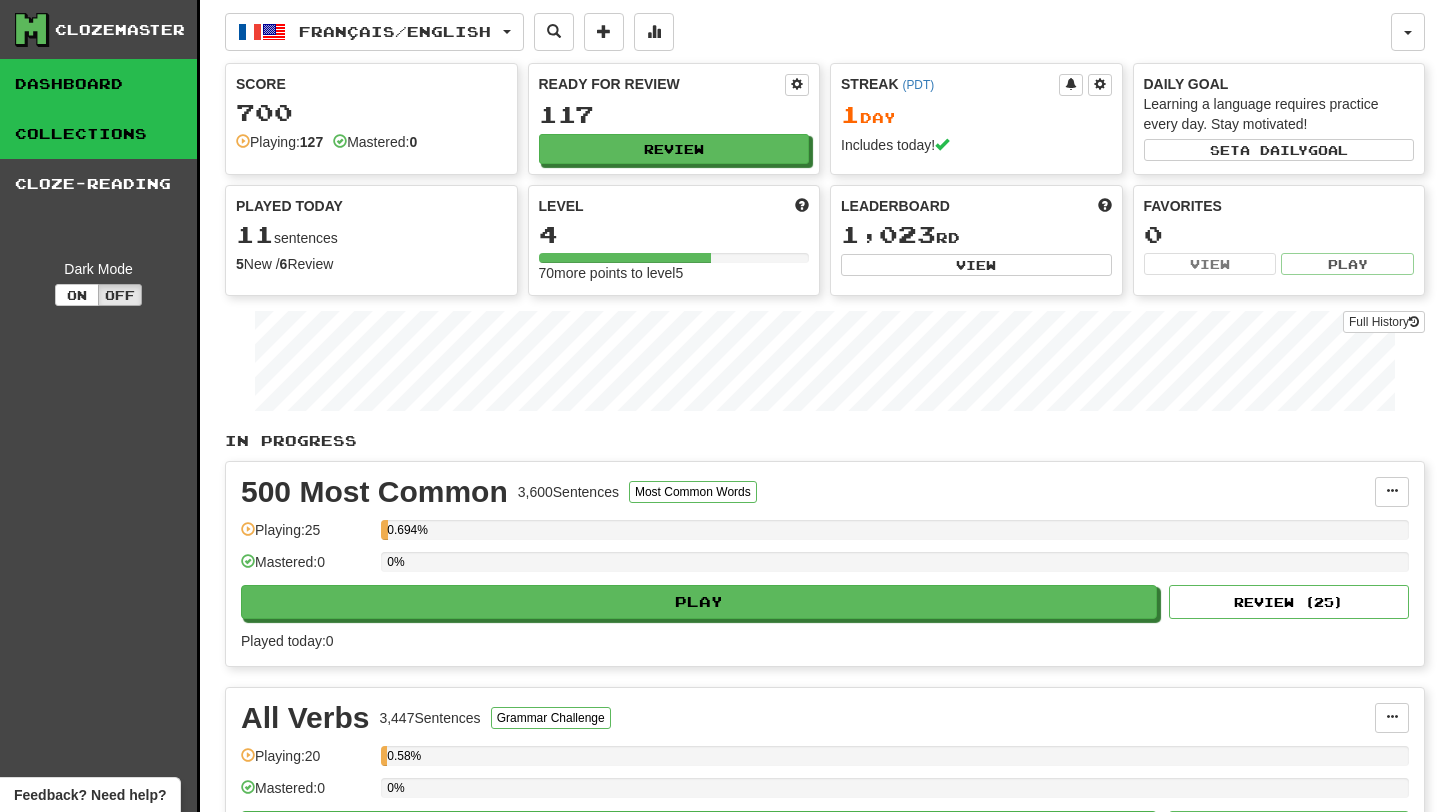 click on "Collections" at bounding box center (98, 134) 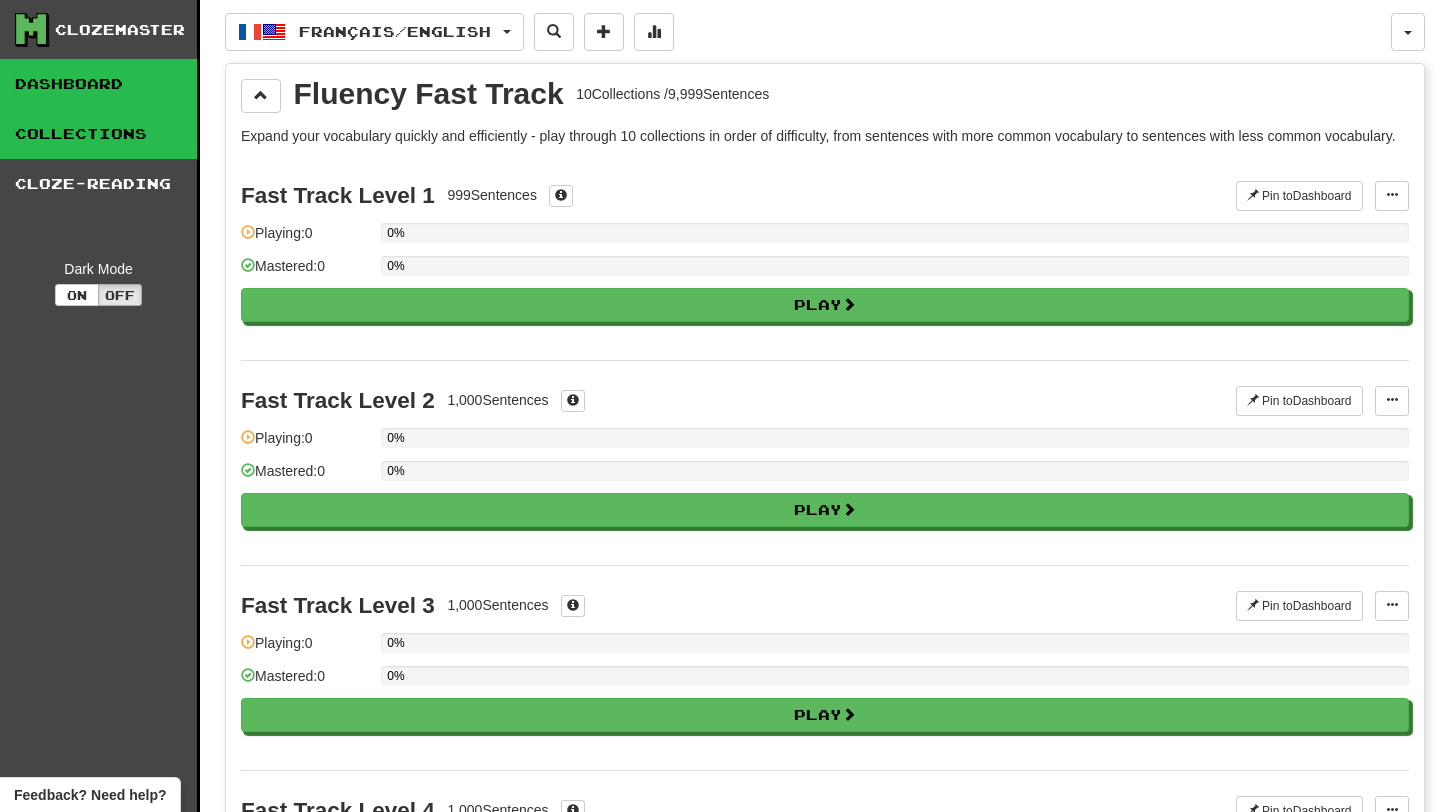 click on "Dashboard" at bounding box center [98, 84] 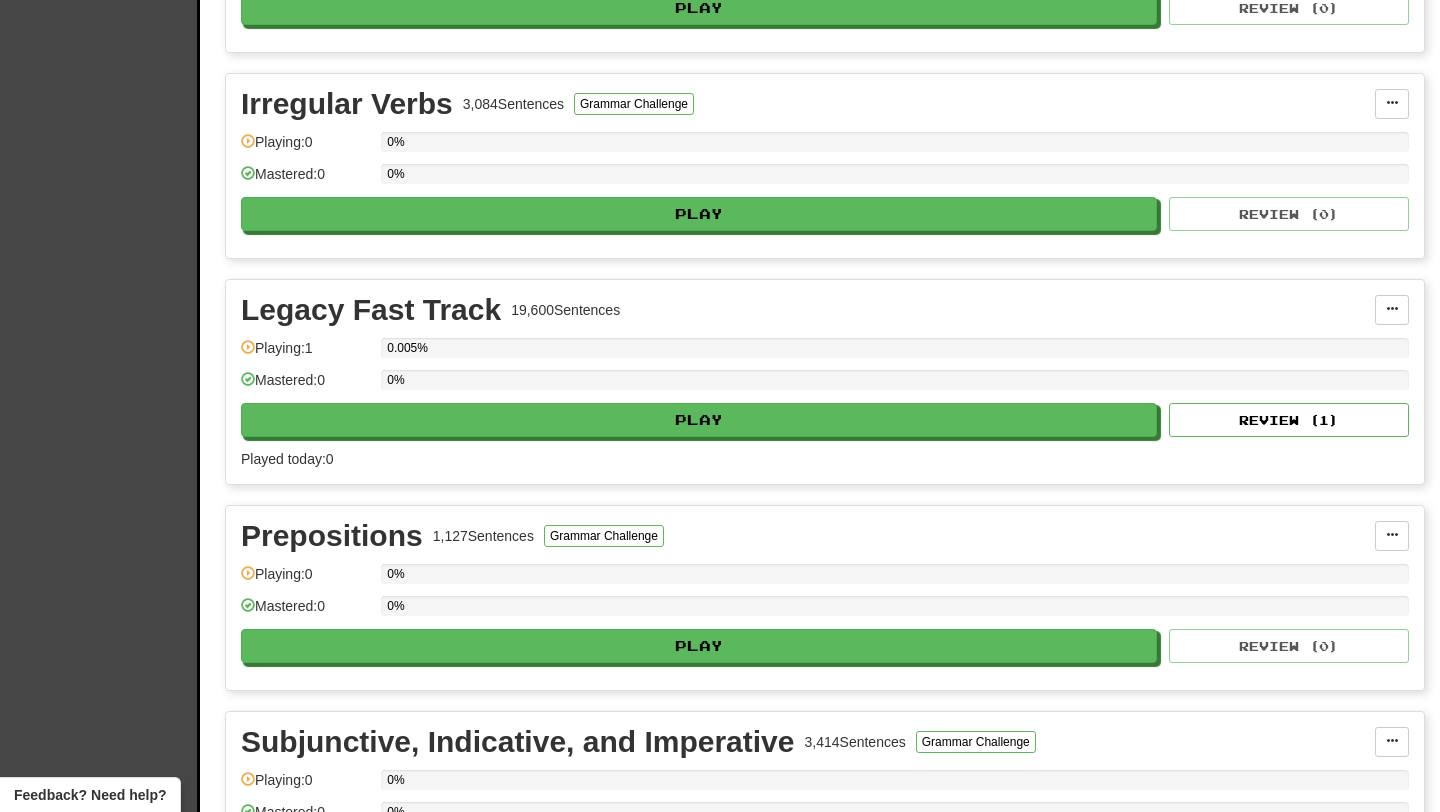 scroll, scrollTop: 2017, scrollLeft: 0, axis: vertical 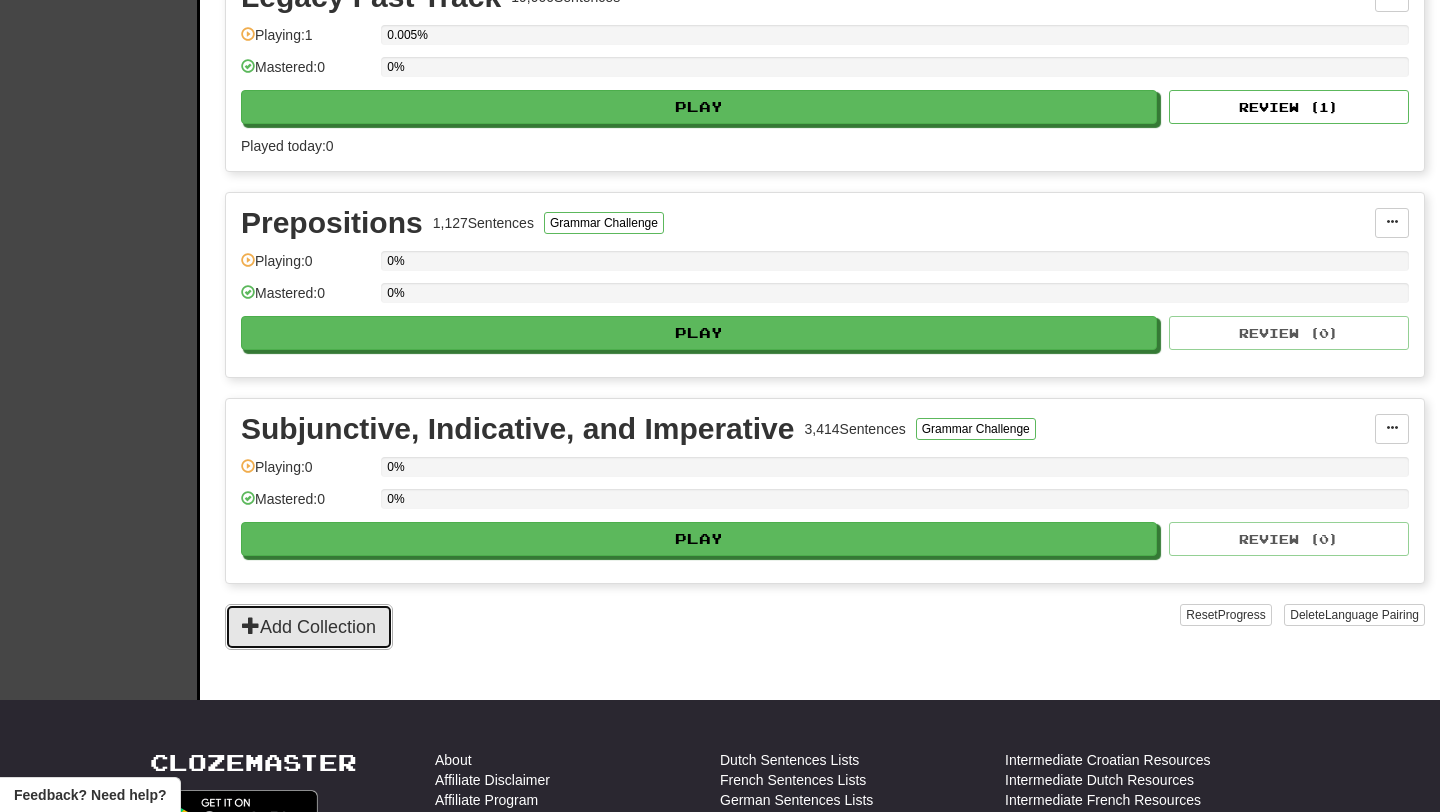 click on "Add Collection" at bounding box center (309, 627) 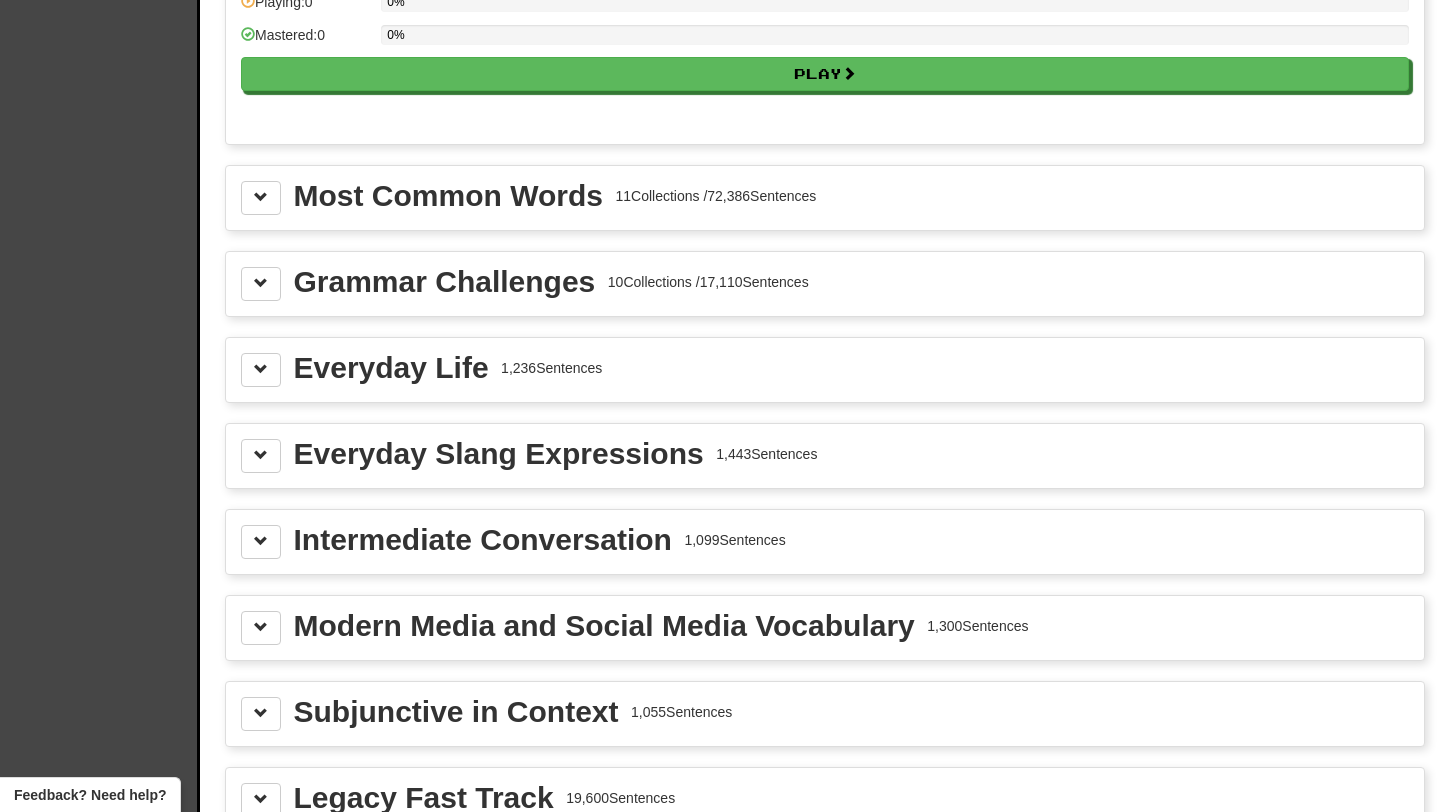 scroll, scrollTop: 2079, scrollLeft: 0, axis: vertical 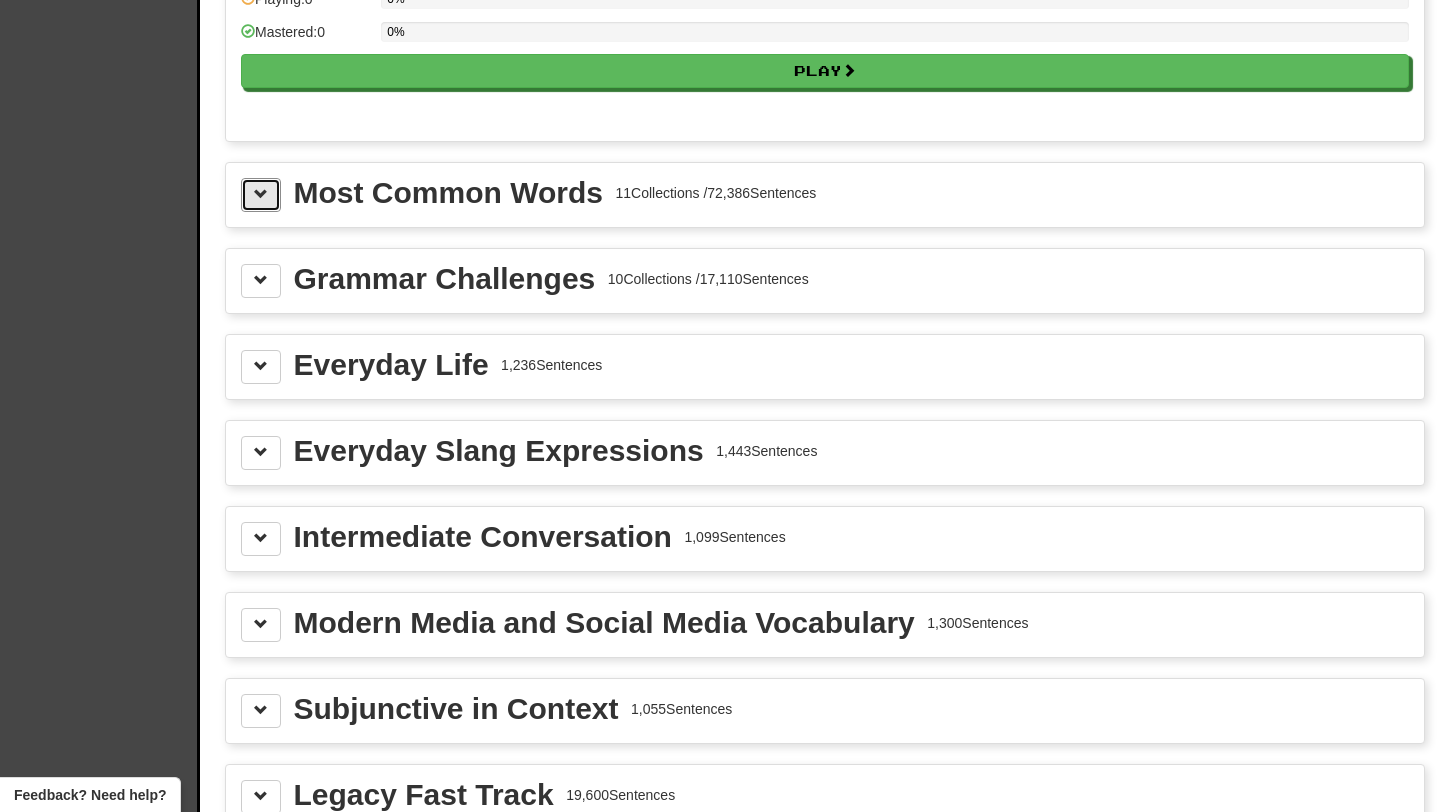 drag, startPoint x: 253, startPoint y: 216, endPoint x: 430, endPoint y: 119, distance: 201.83656 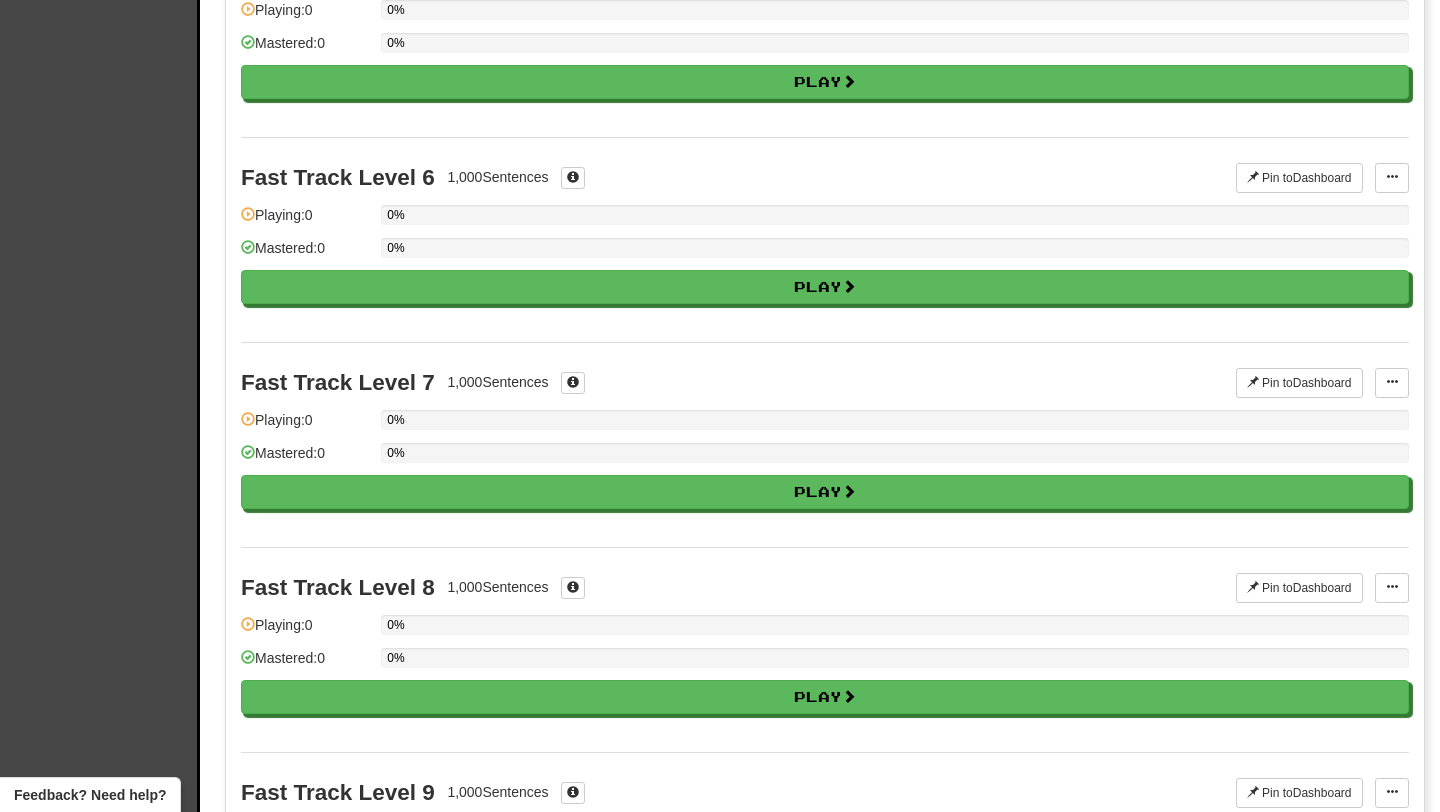 scroll, scrollTop: 1029, scrollLeft: 0, axis: vertical 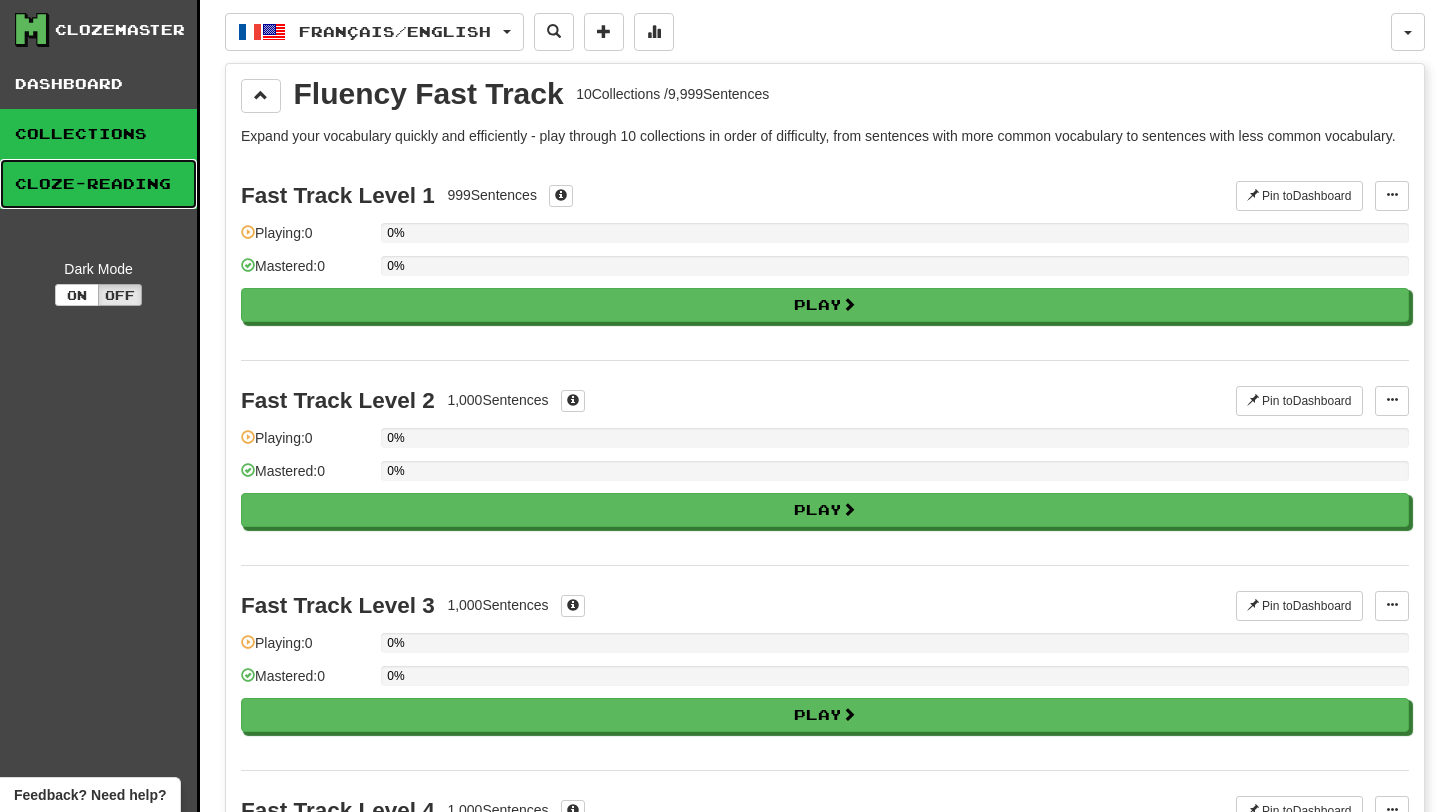 click on "Cloze-Reading" at bounding box center [98, 184] 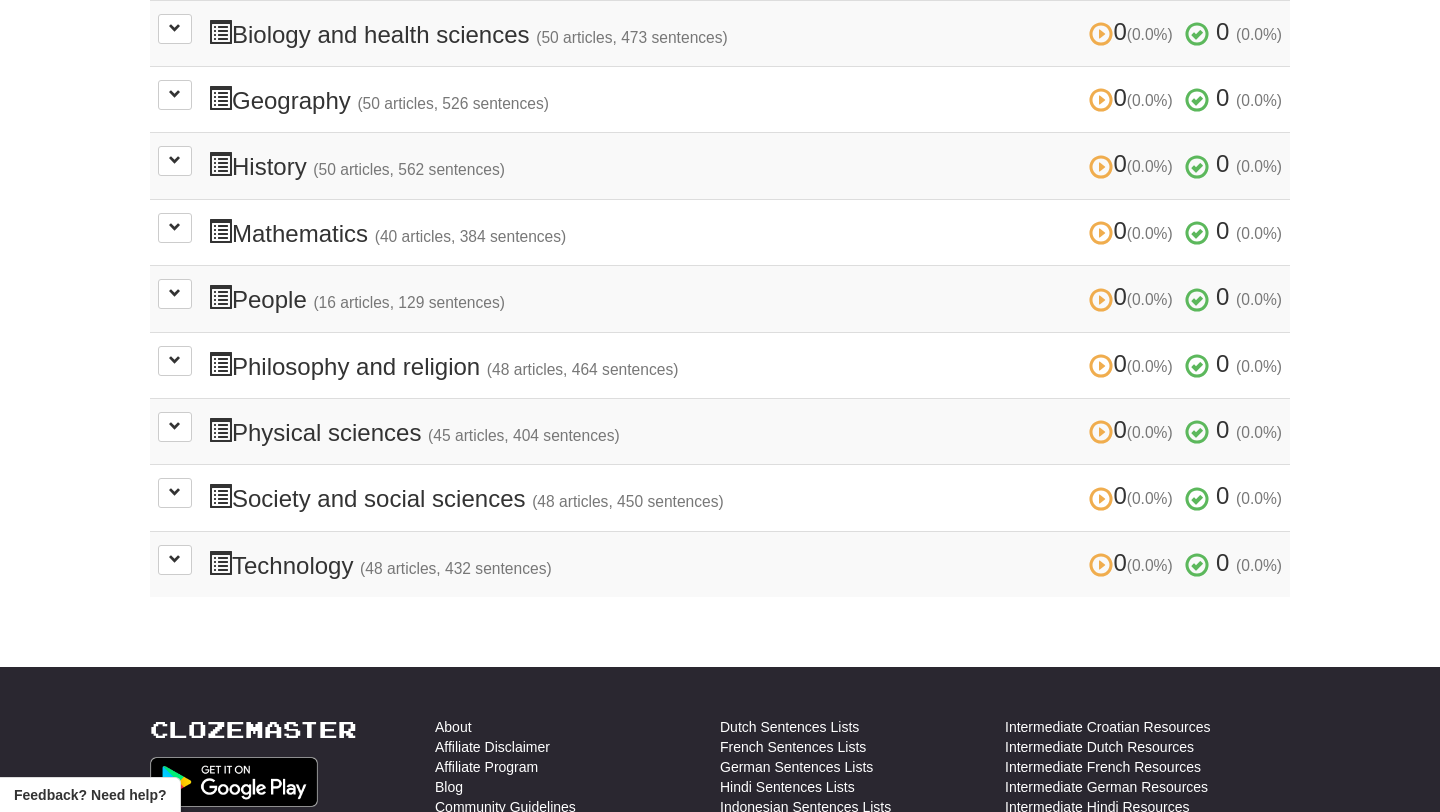 scroll, scrollTop: 797, scrollLeft: 0, axis: vertical 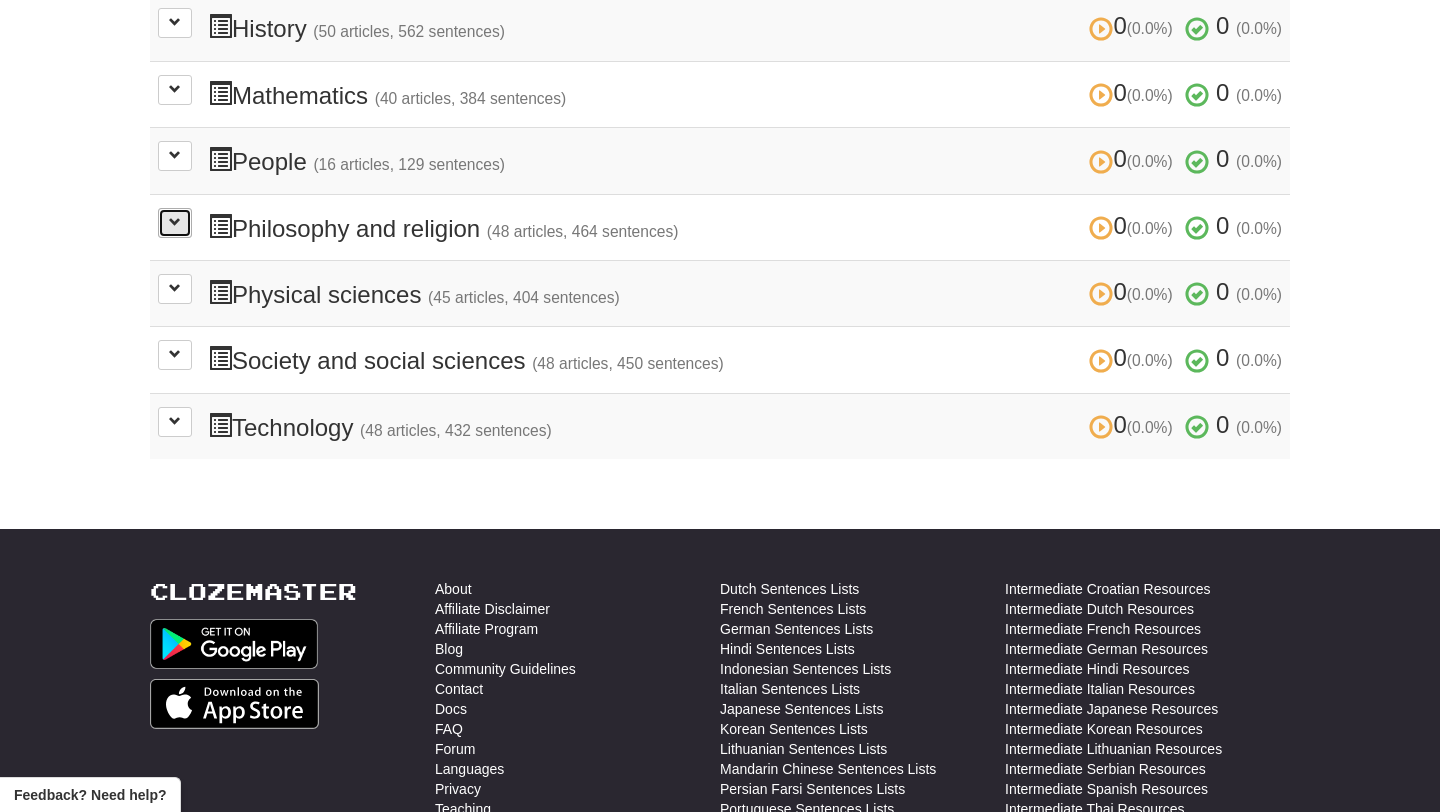 click at bounding box center (175, 223) 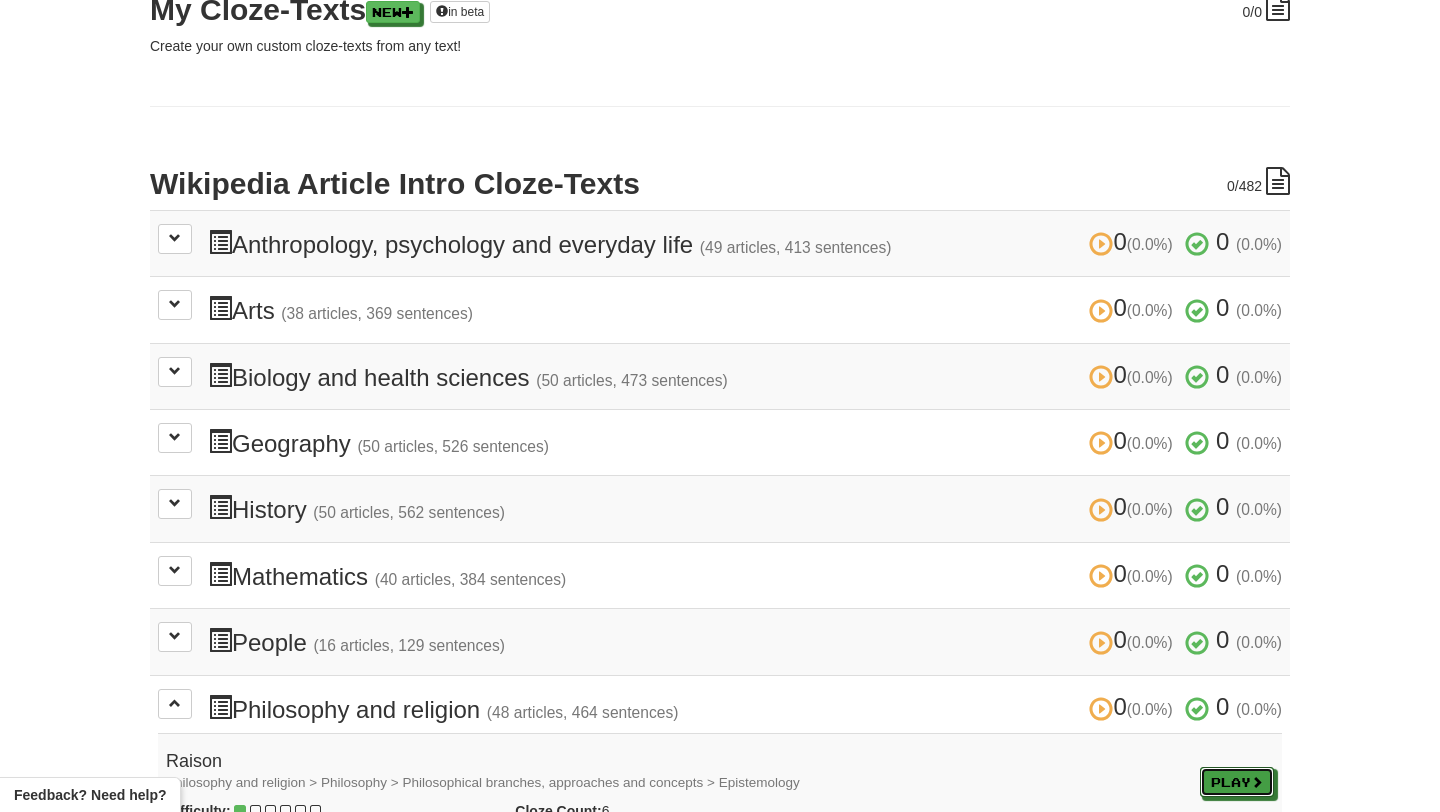 scroll, scrollTop: 314, scrollLeft: 0, axis: vertical 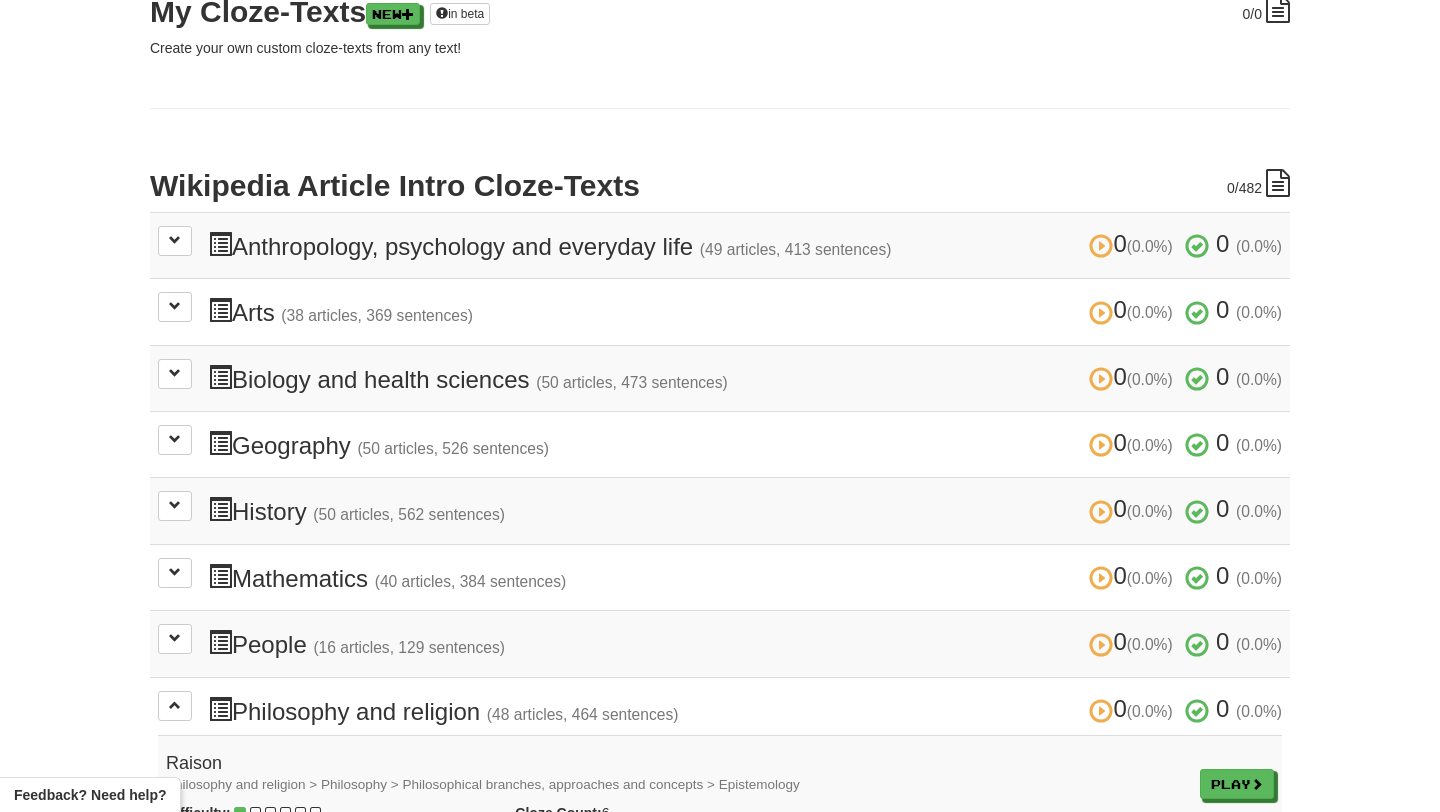 click on "(50 articles, 562 sentences)" at bounding box center [409, 514] 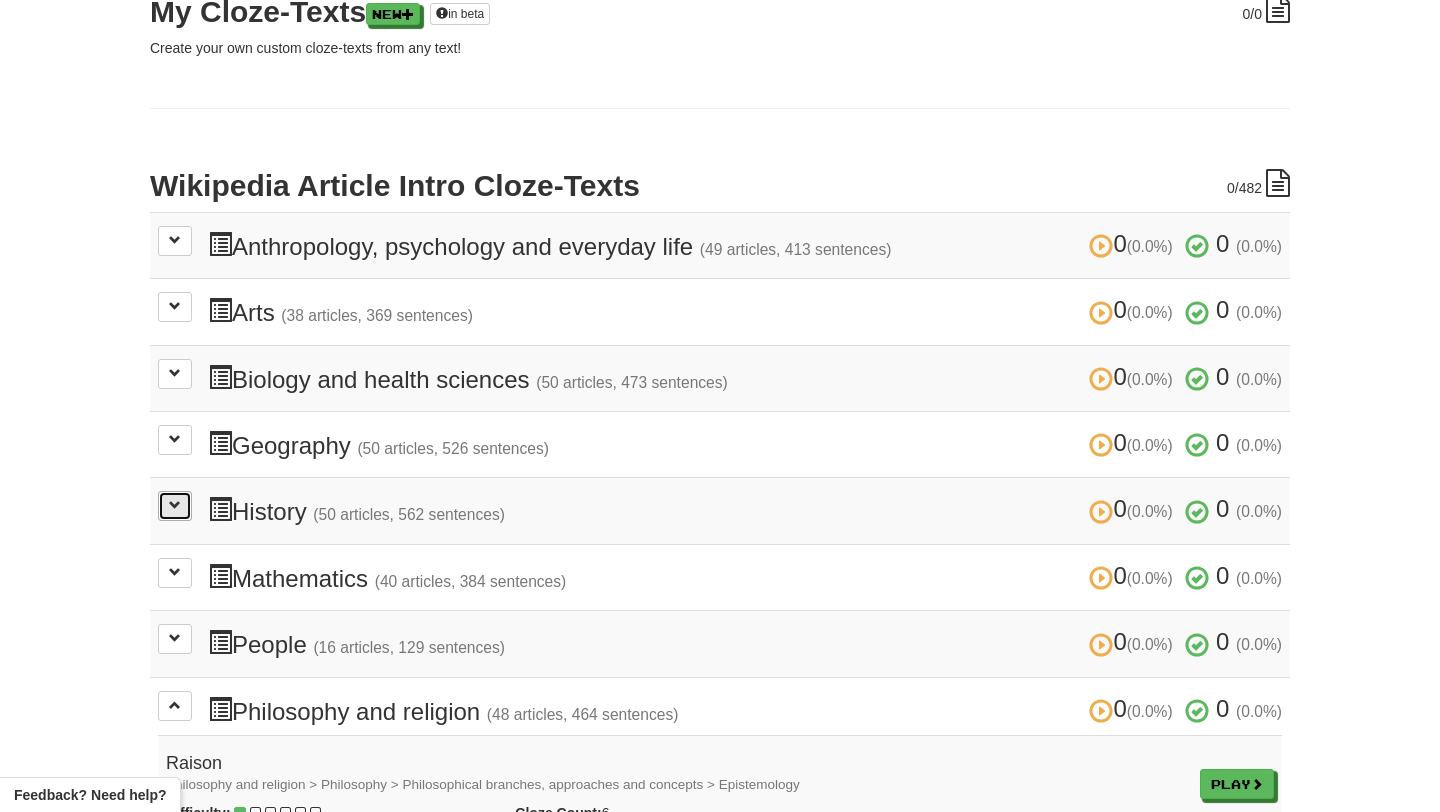 click at bounding box center (175, 506) 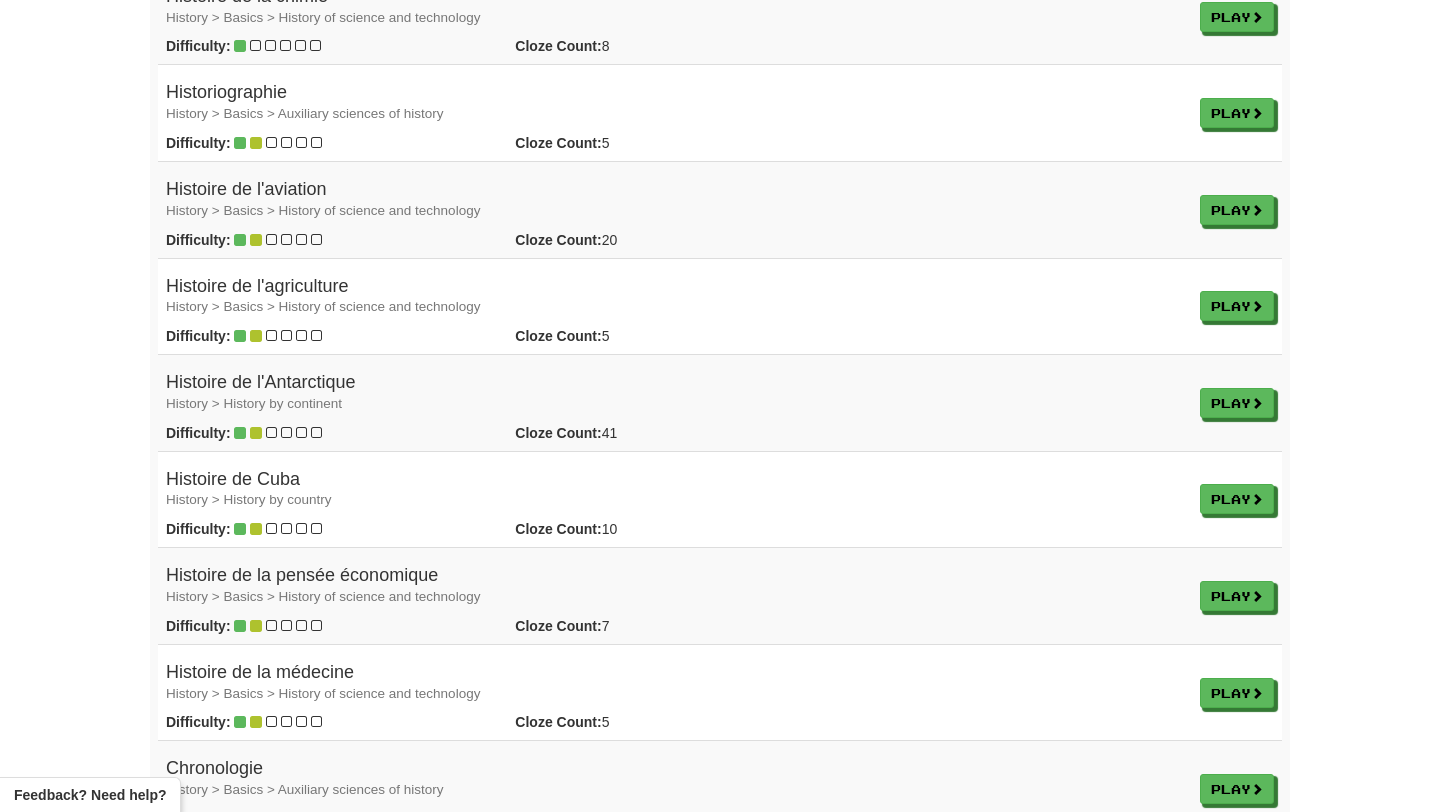 scroll, scrollTop: 910, scrollLeft: 0, axis: vertical 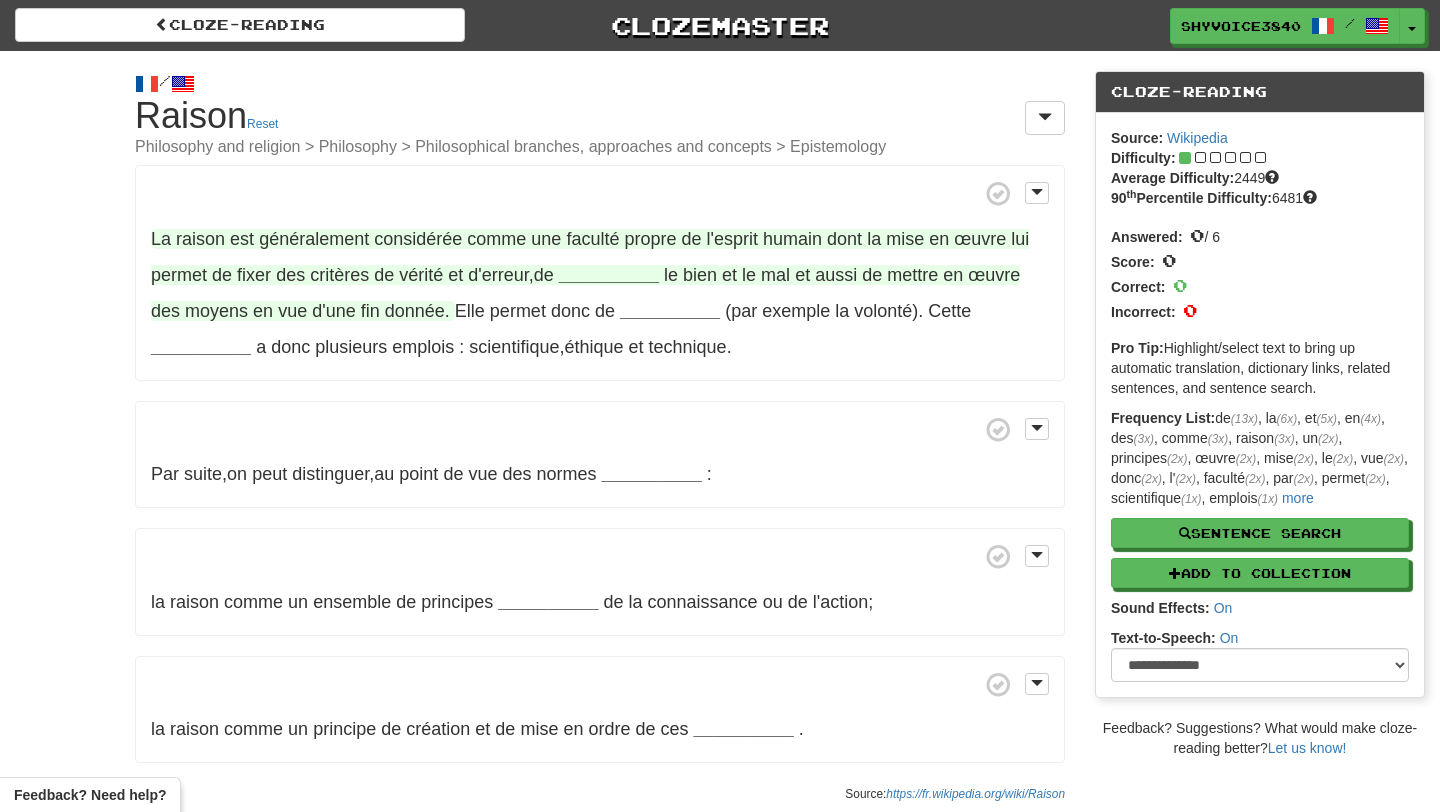 click on "mise" at bounding box center [905, 239] 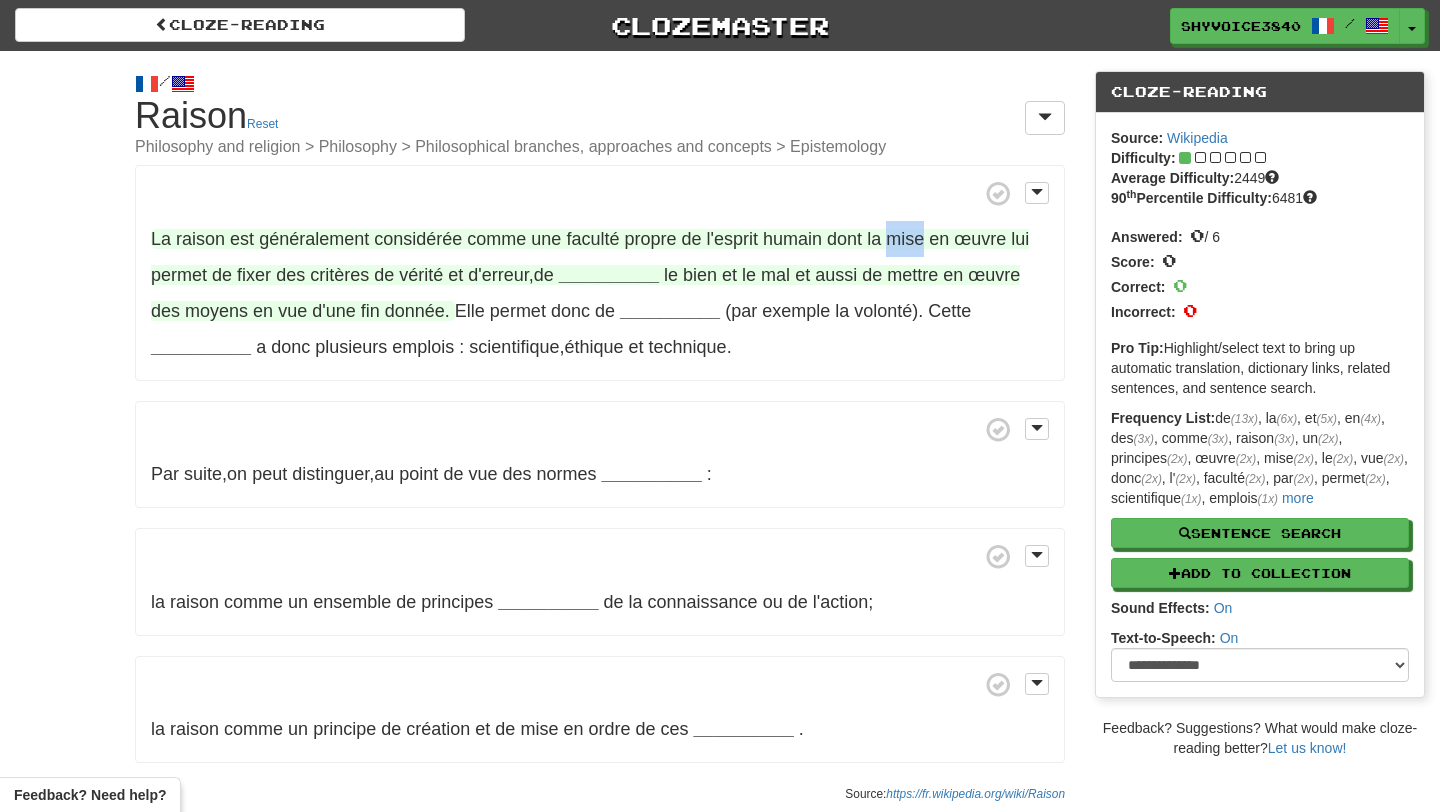 click on "mise" at bounding box center (905, 239) 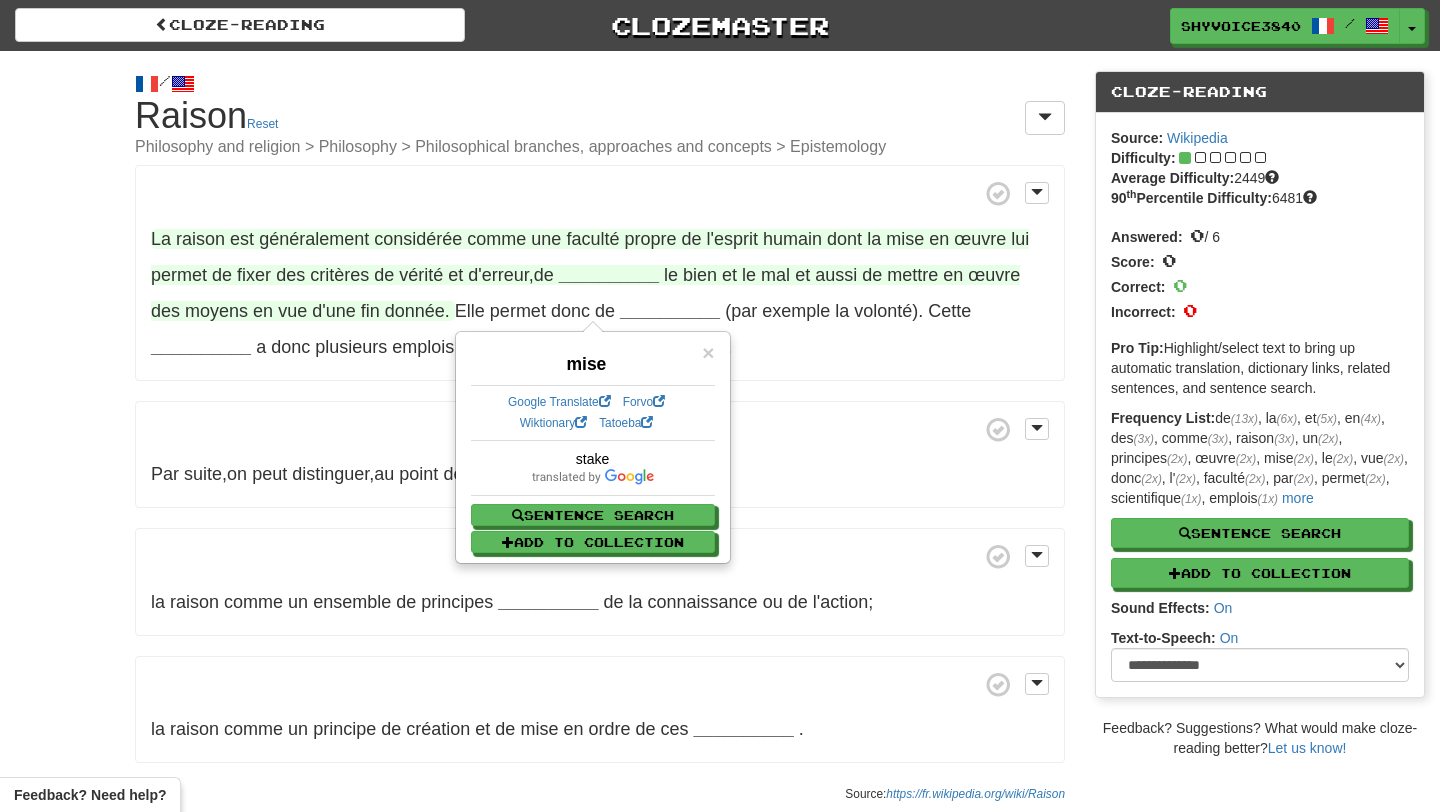 click on "la" at bounding box center (874, 239) 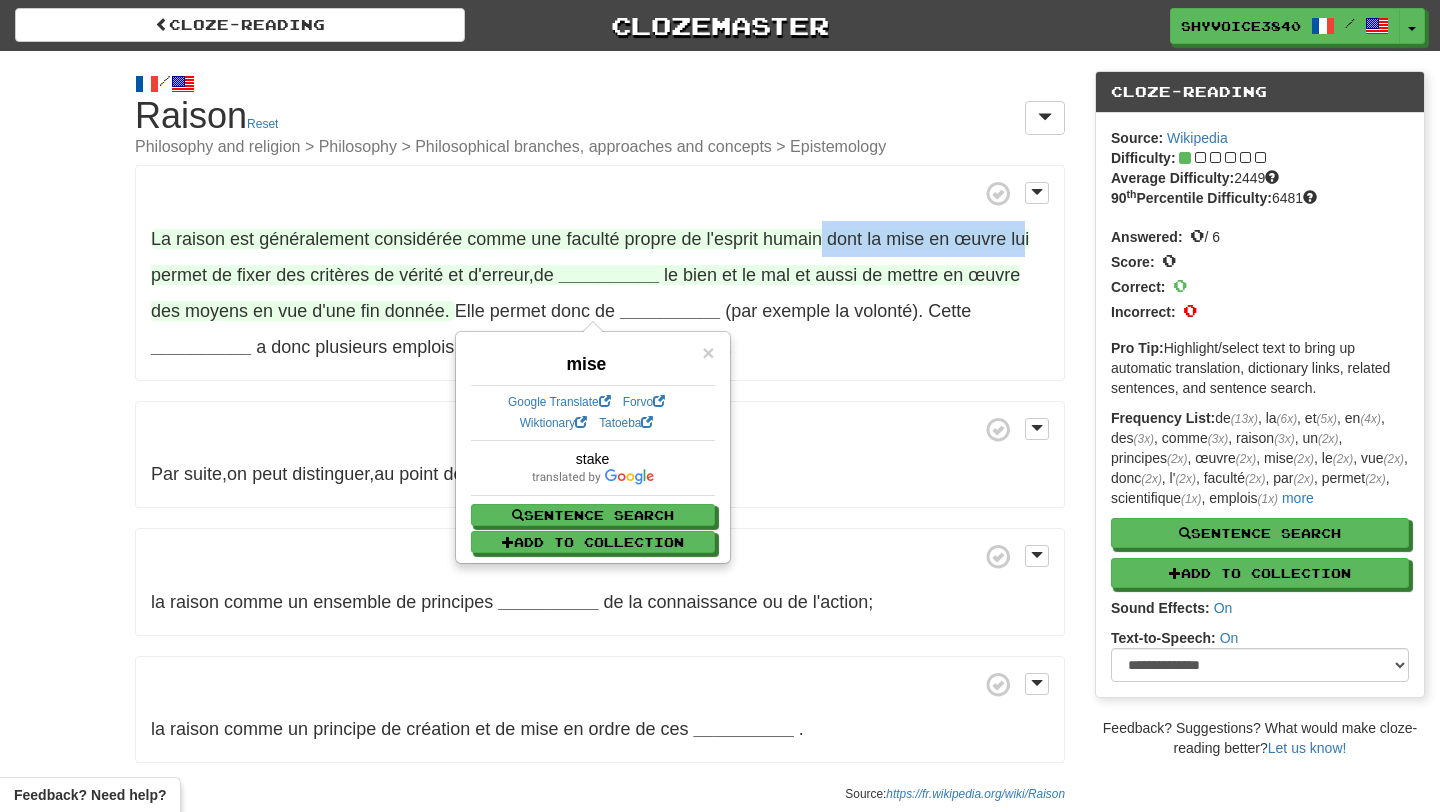 drag, startPoint x: 830, startPoint y: 240, endPoint x: 1030, endPoint y: 245, distance: 200.06248 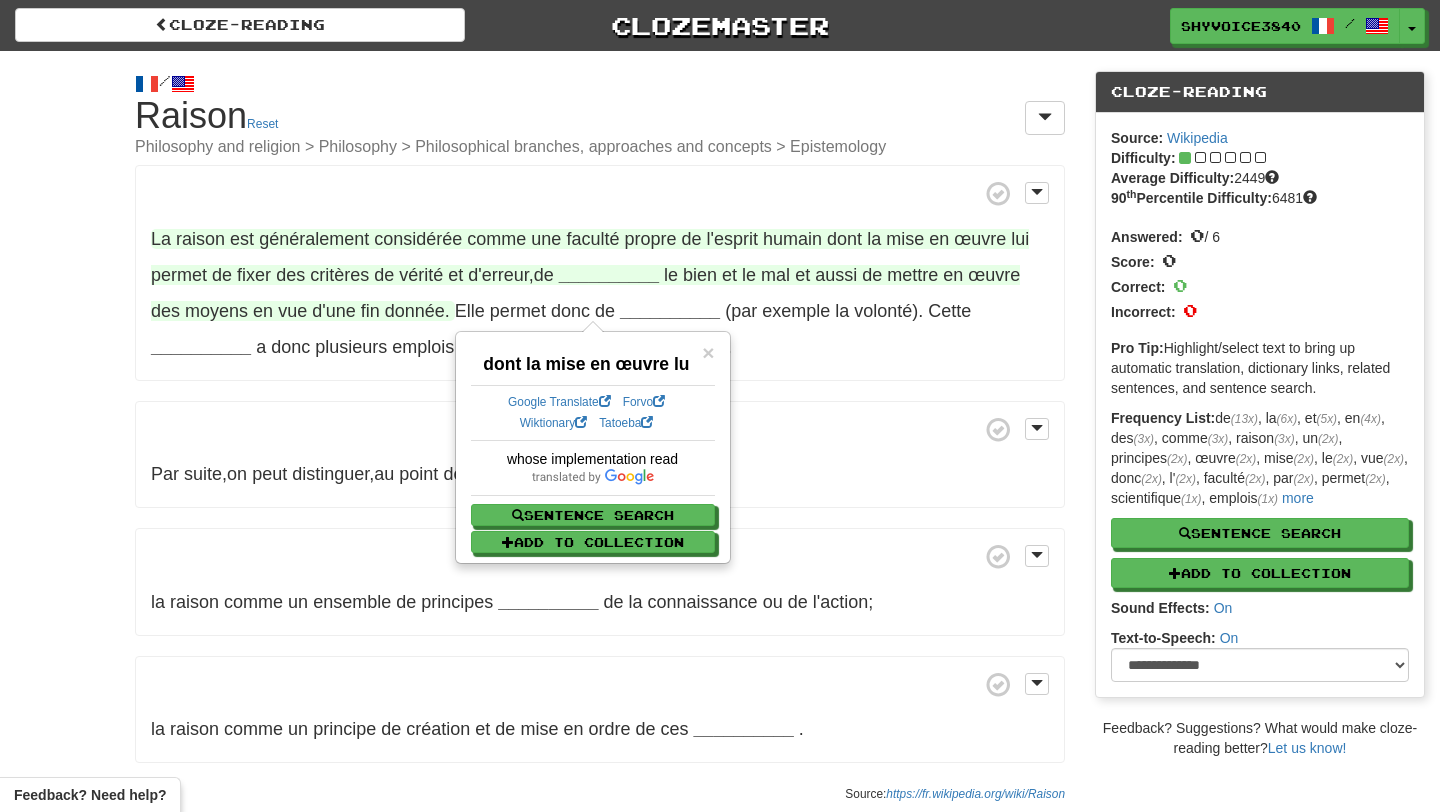 click on "de" at bounding box center (872, 275) 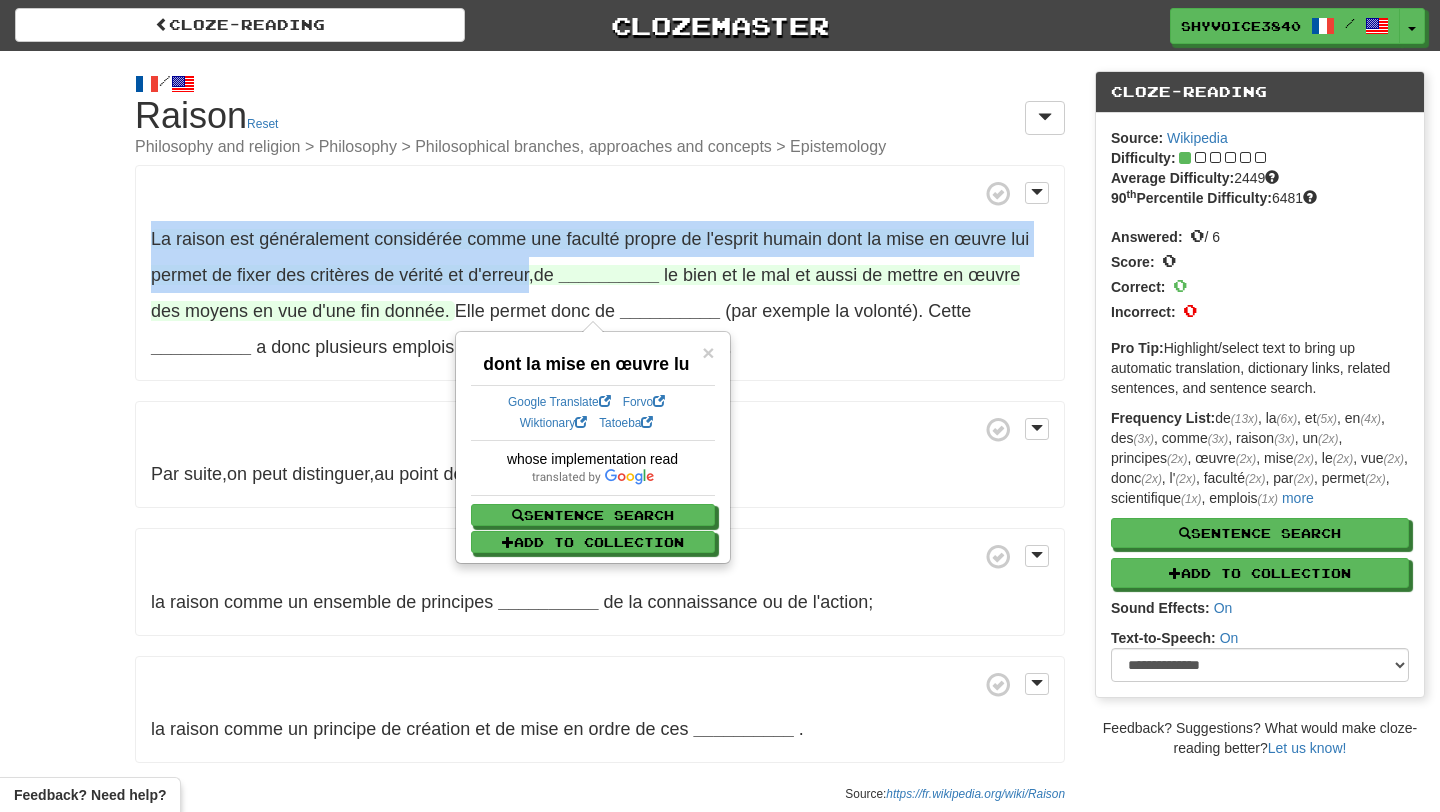 drag, startPoint x: 136, startPoint y: 226, endPoint x: 534, endPoint y: 281, distance: 401.7823 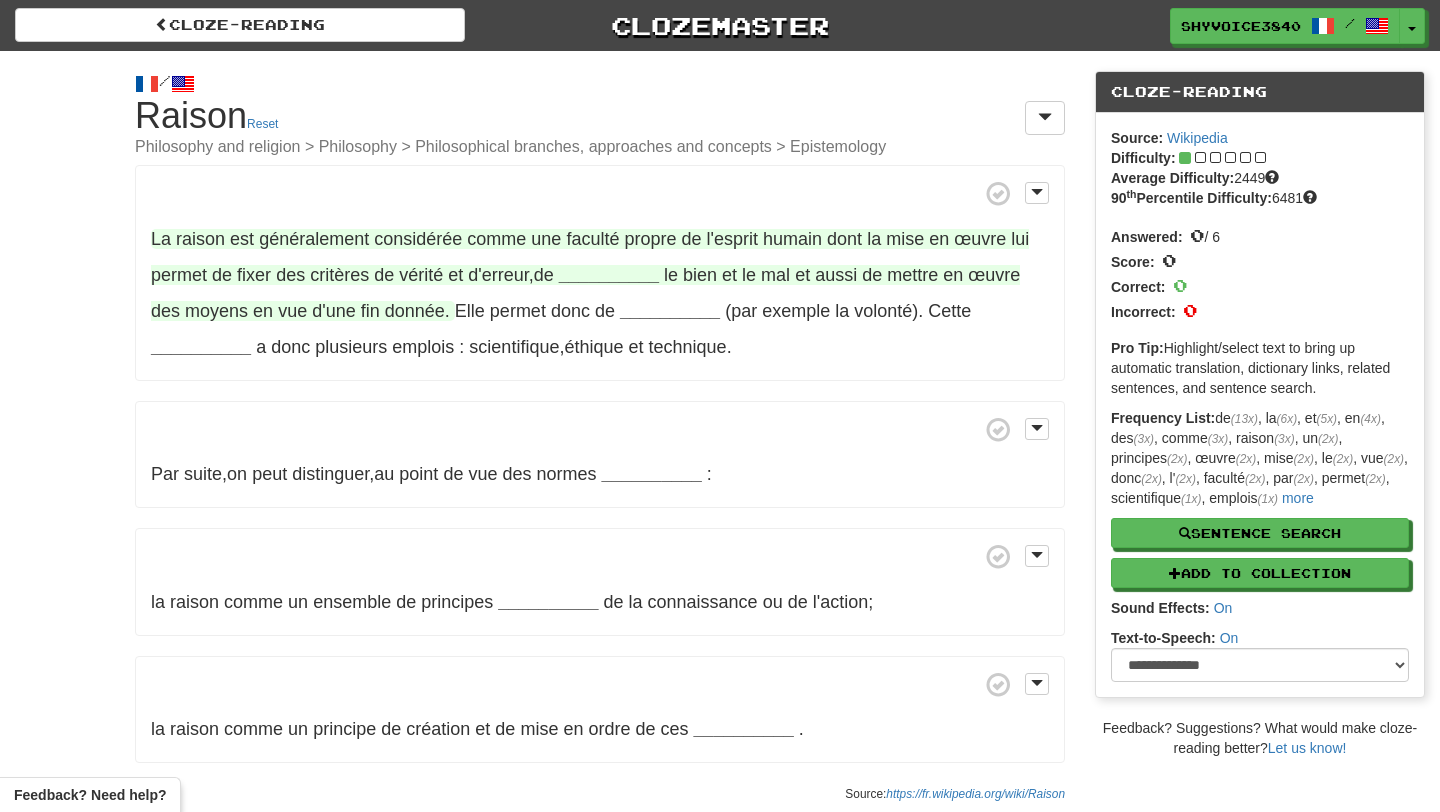 click on "d'erreur" at bounding box center [498, 275] 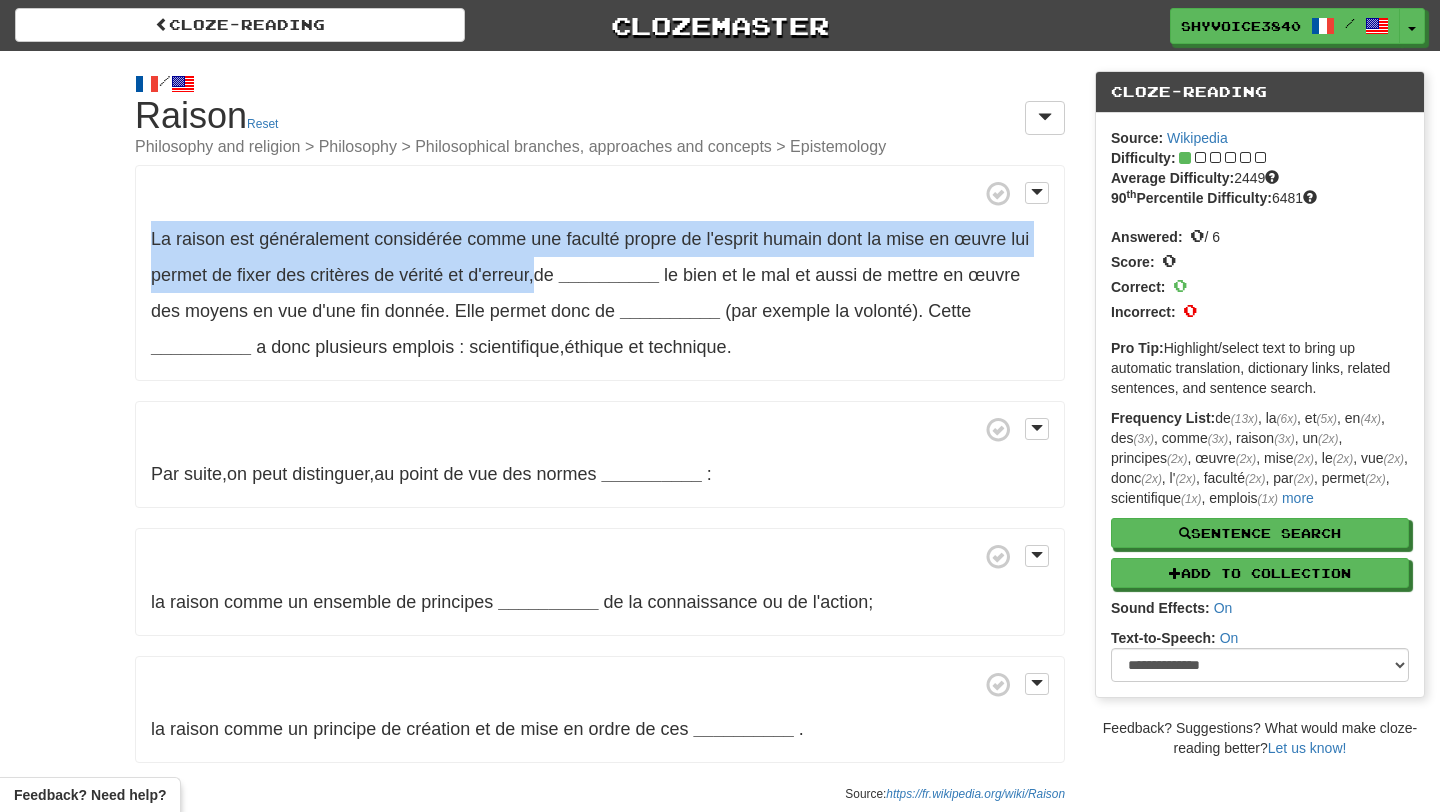 drag, startPoint x: 536, startPoint y: 274, endPoint x: 140, endPoint y: 238, distance: 397.633 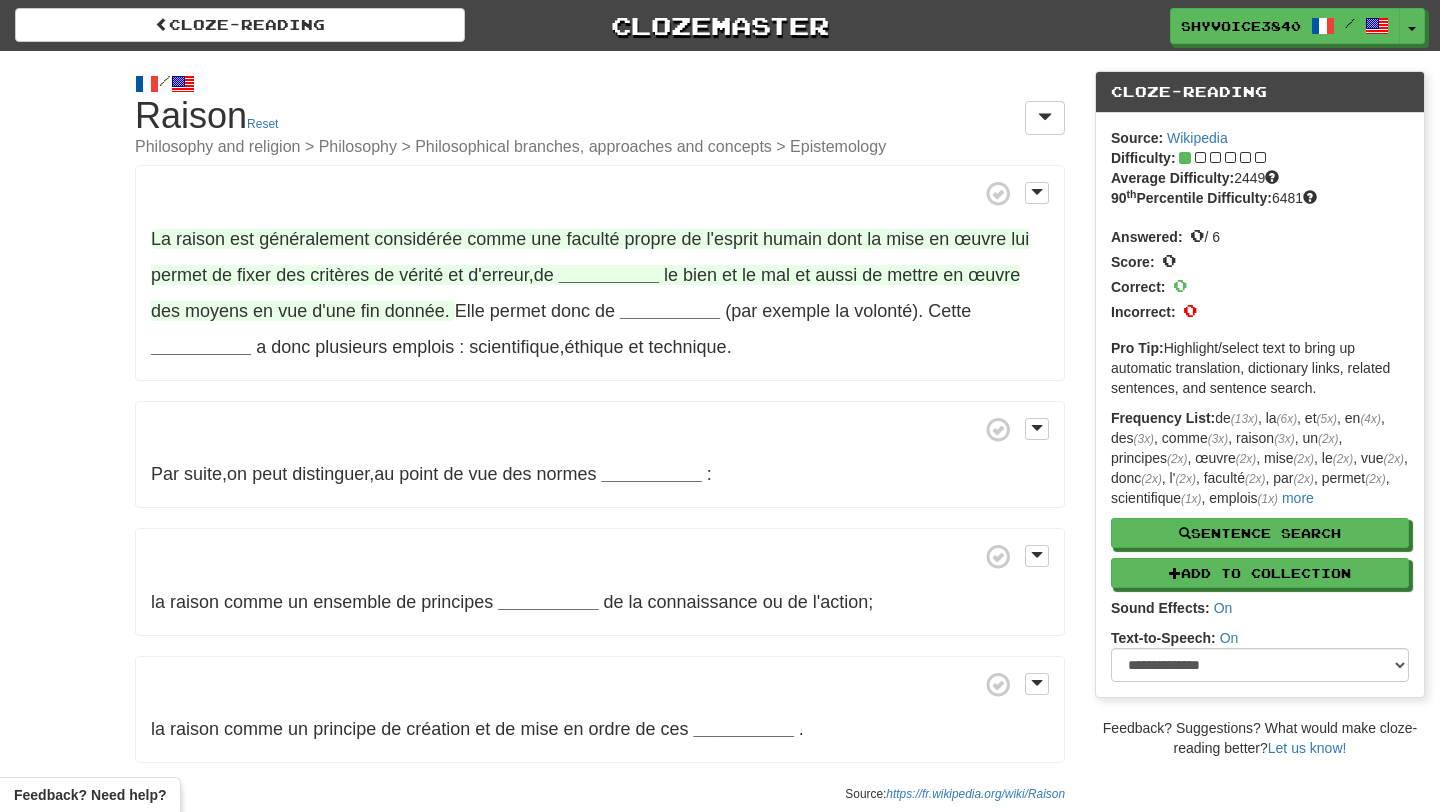 click on "comme" at bounding box center [496, 239] 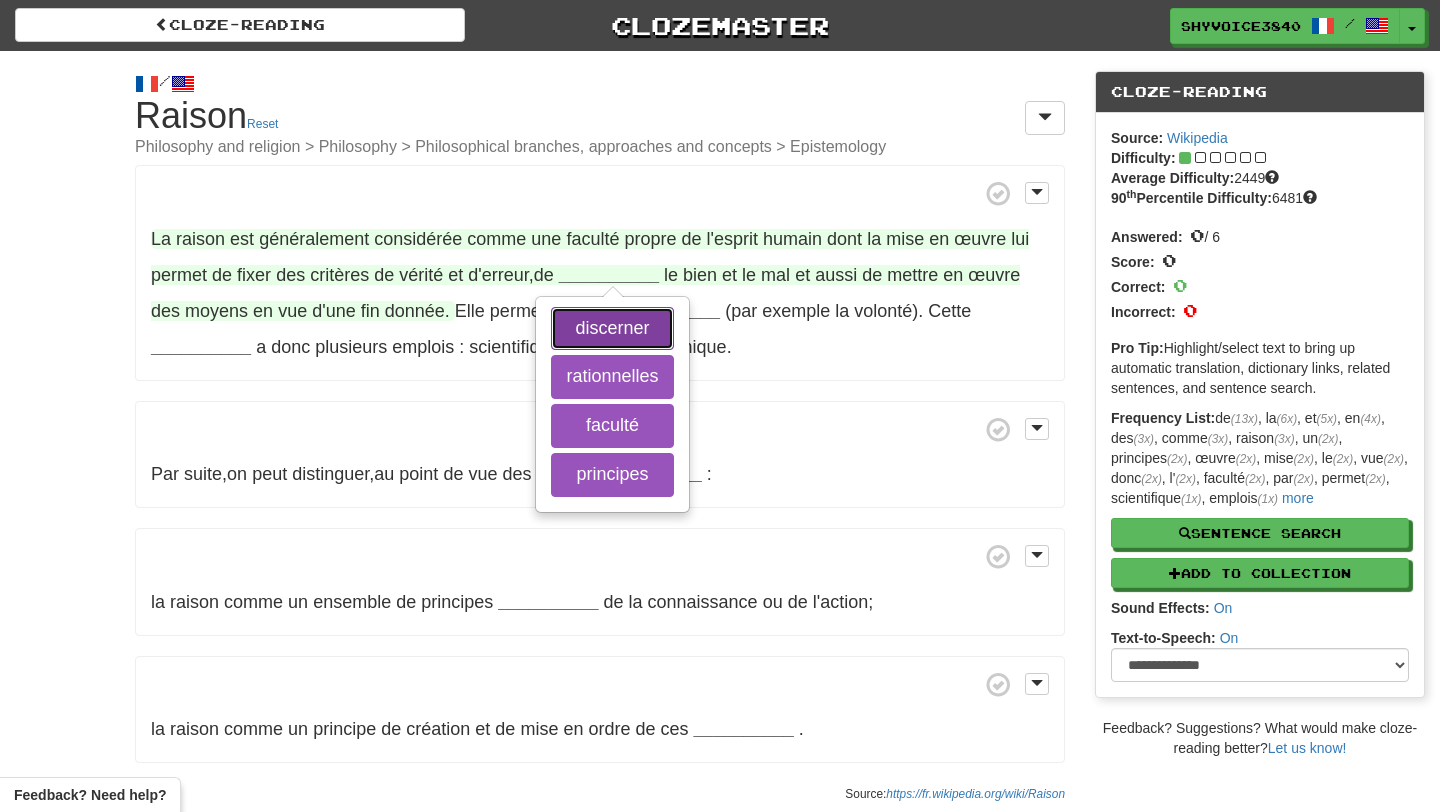 click on "discerner" at bounding box center [612, 329] 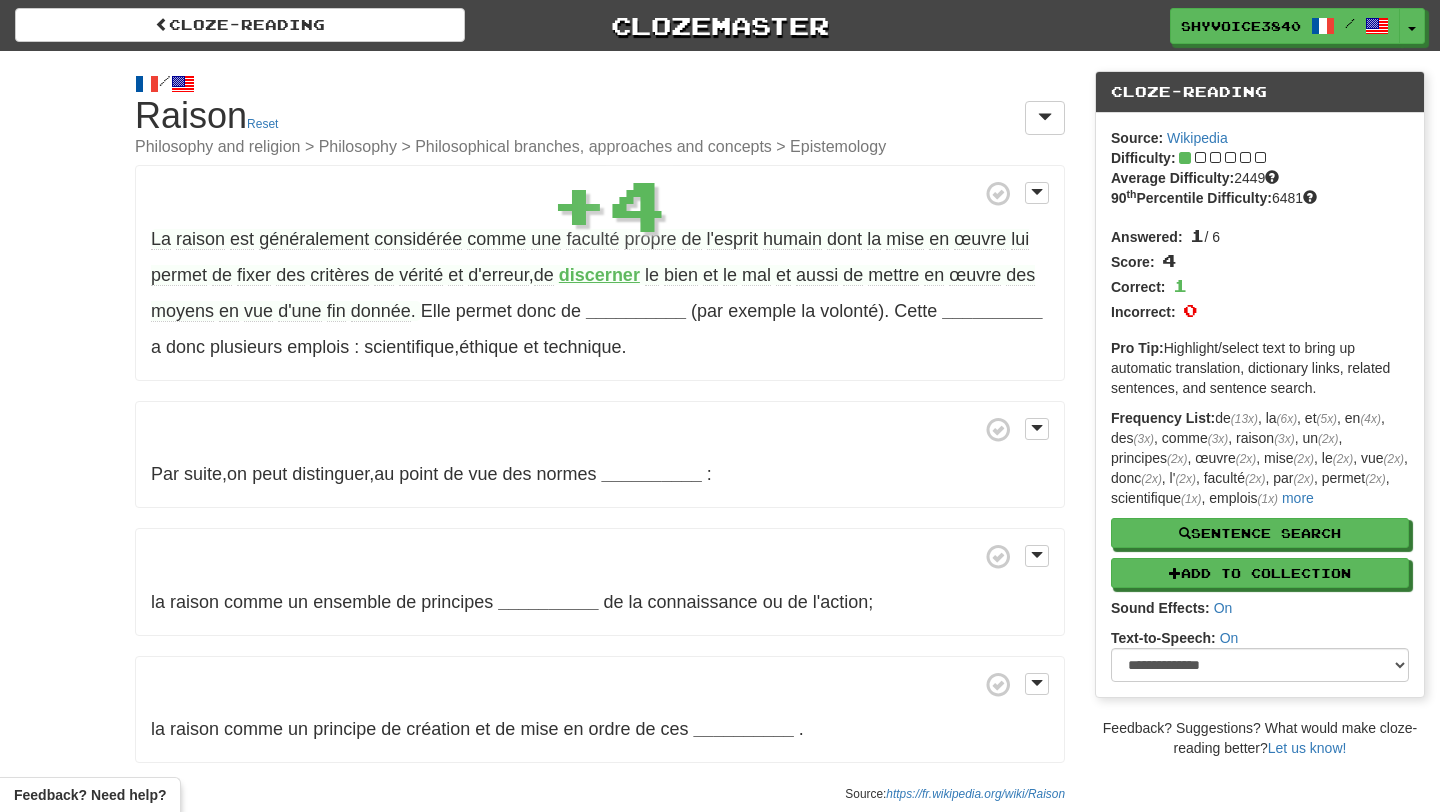 click on "discerner" at bounding box center (599, 275) 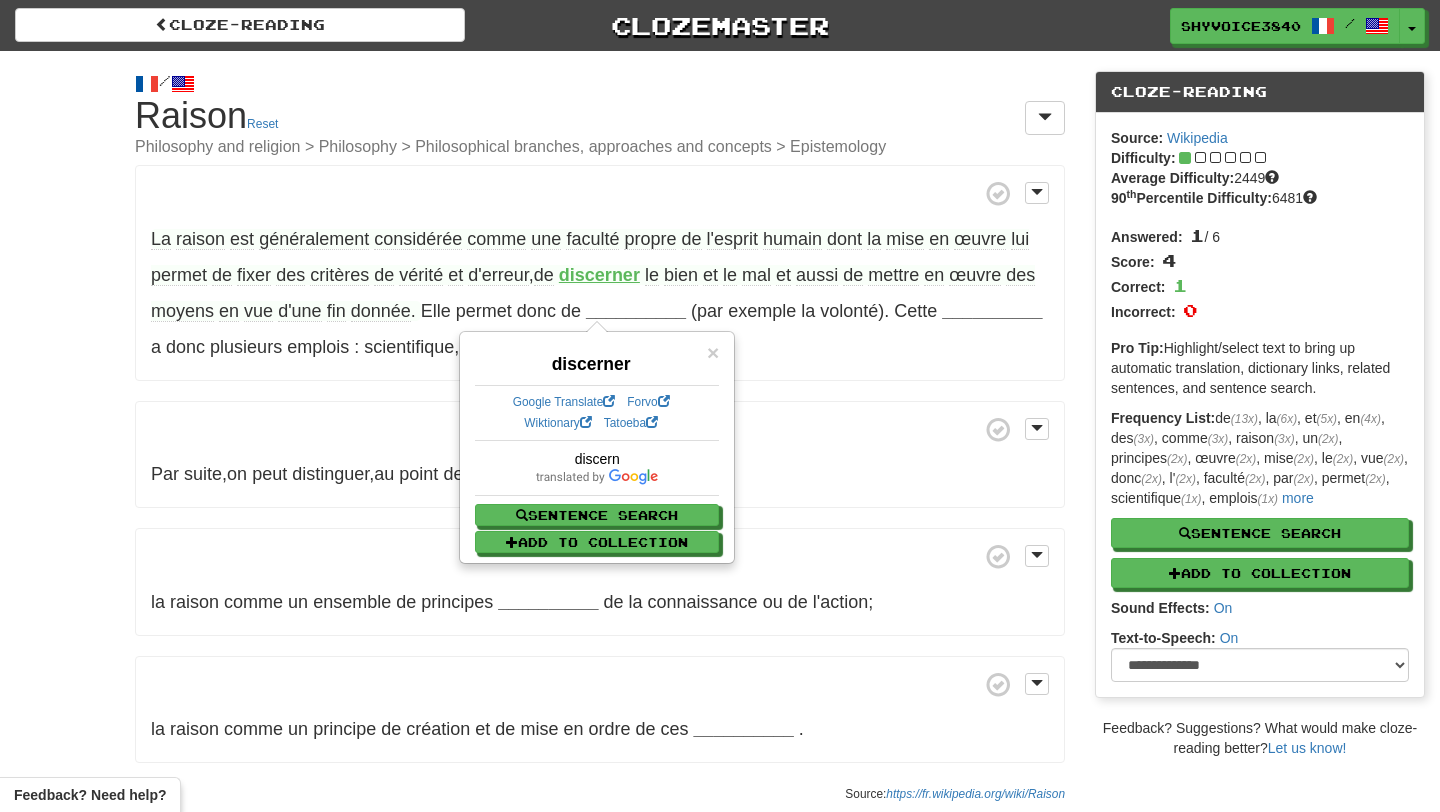 drag, startPoint x: 189, startPoint y: 224, endPoint x: 171, endPoint y: 220, distance: 18.439089 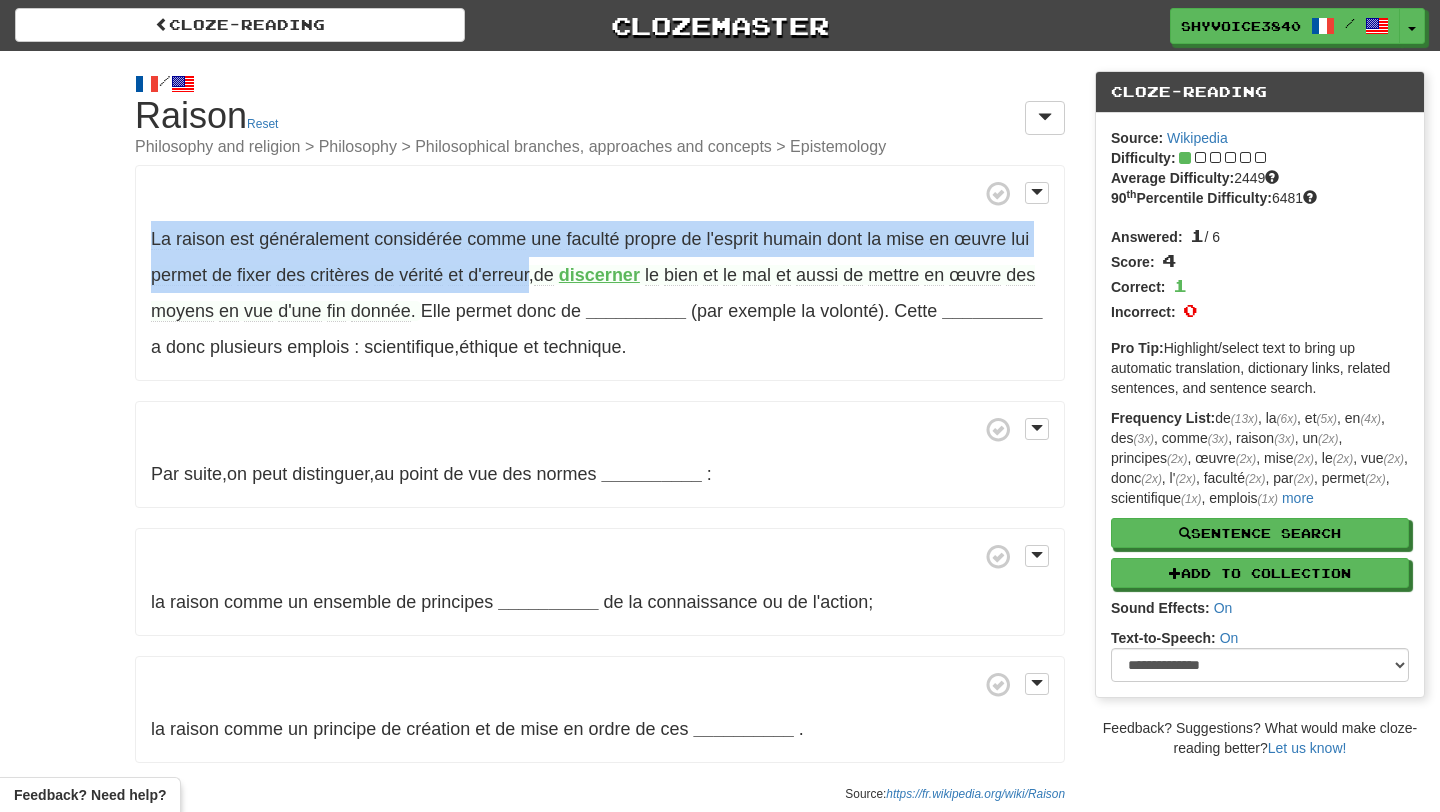 drag, startPoint x: 137, startPoint y: 226, endPoint x: 532, endPoint y: 280, distance: 398.67404 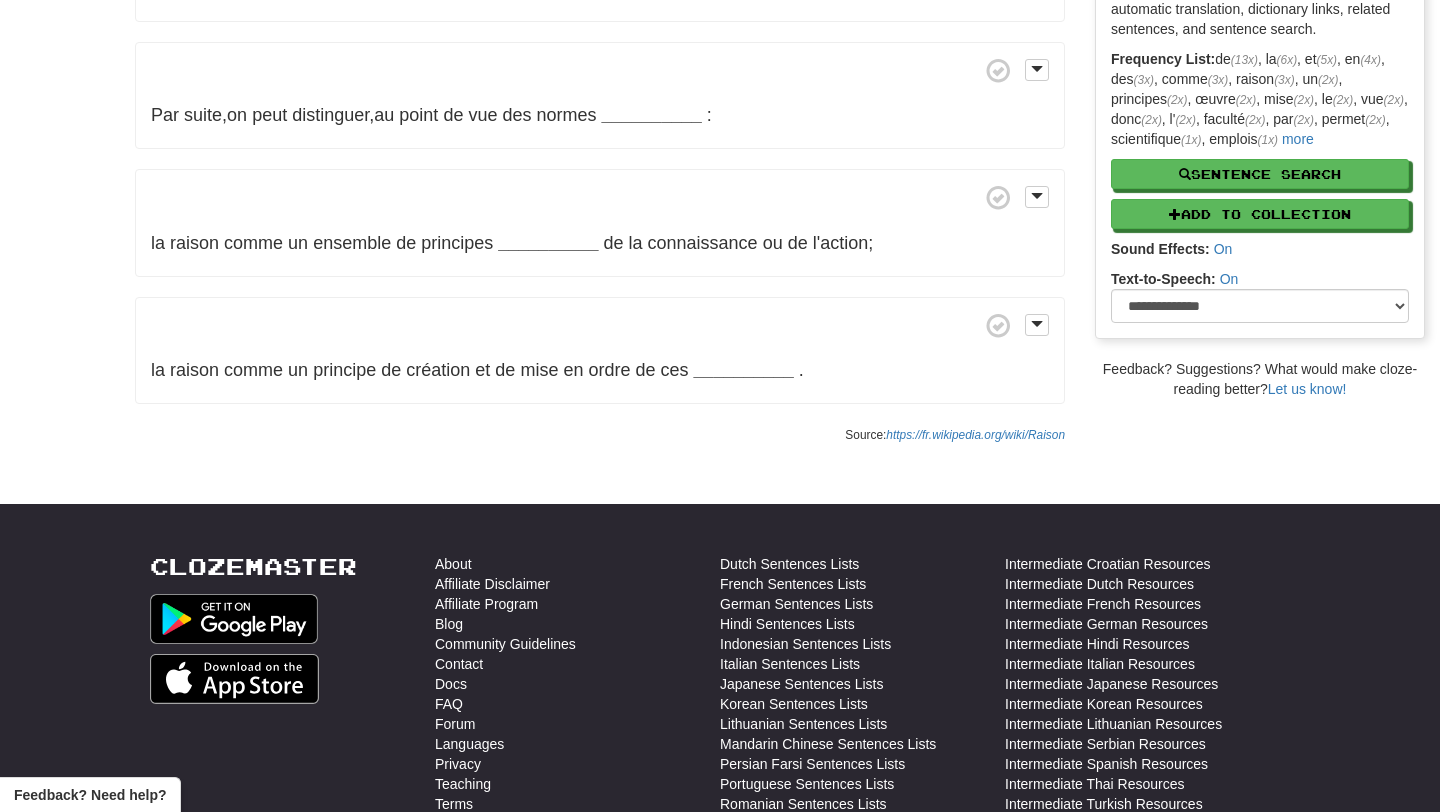 scroll, scrollTop: 367, scrollLeft: 0, axis: vertical 